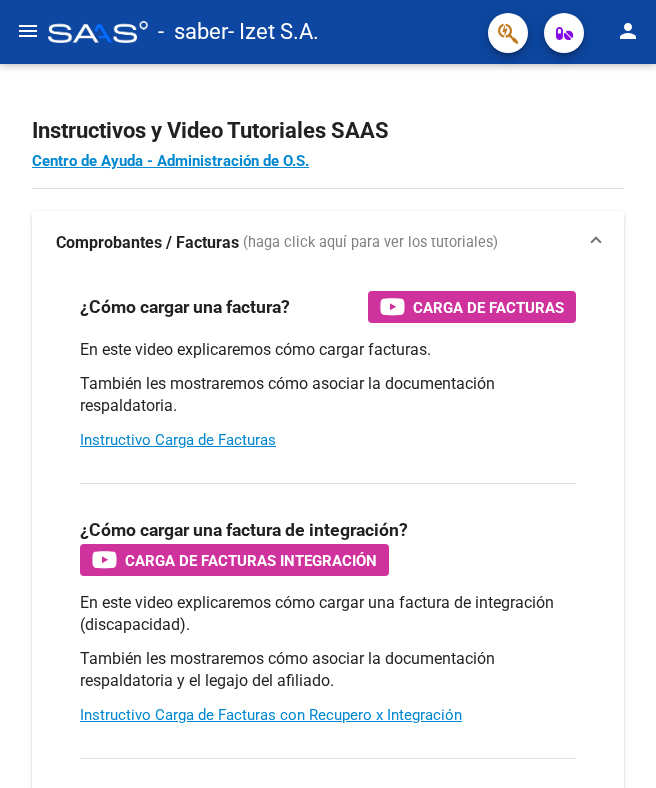 scroll, scrollTop: 0, scrollLeft: 0, axis: both 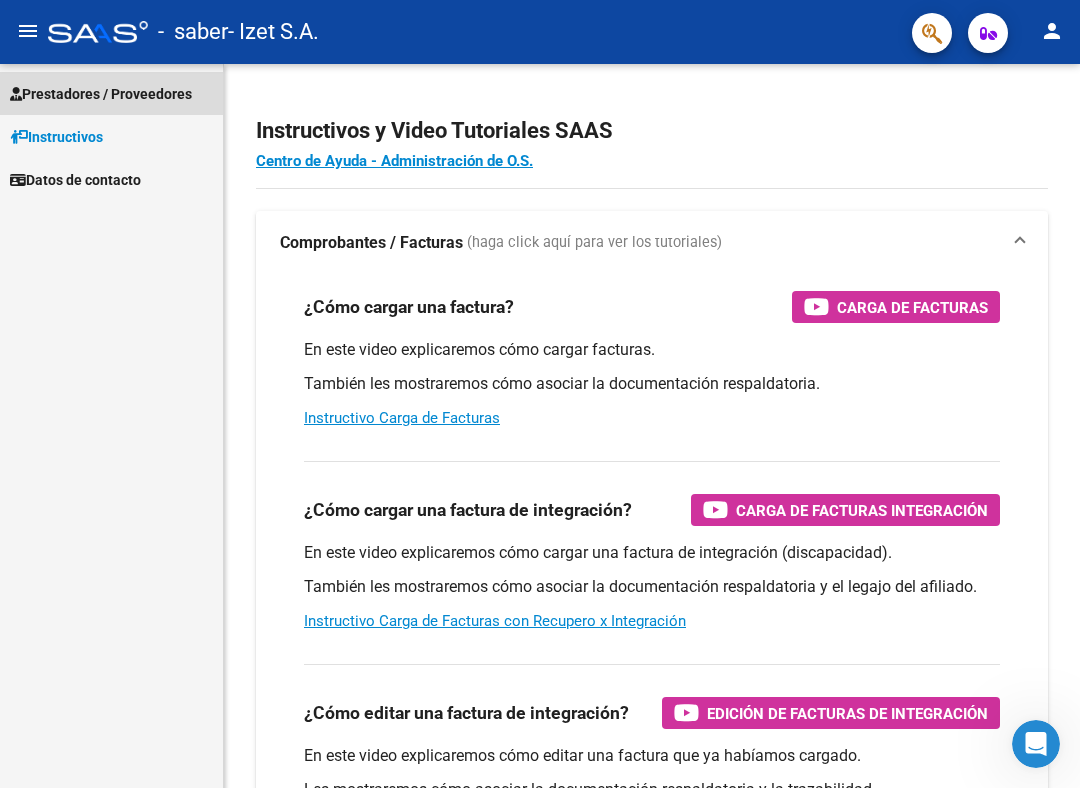 click on "Prestadores / Proveedores" at bounding box center [101, 94] 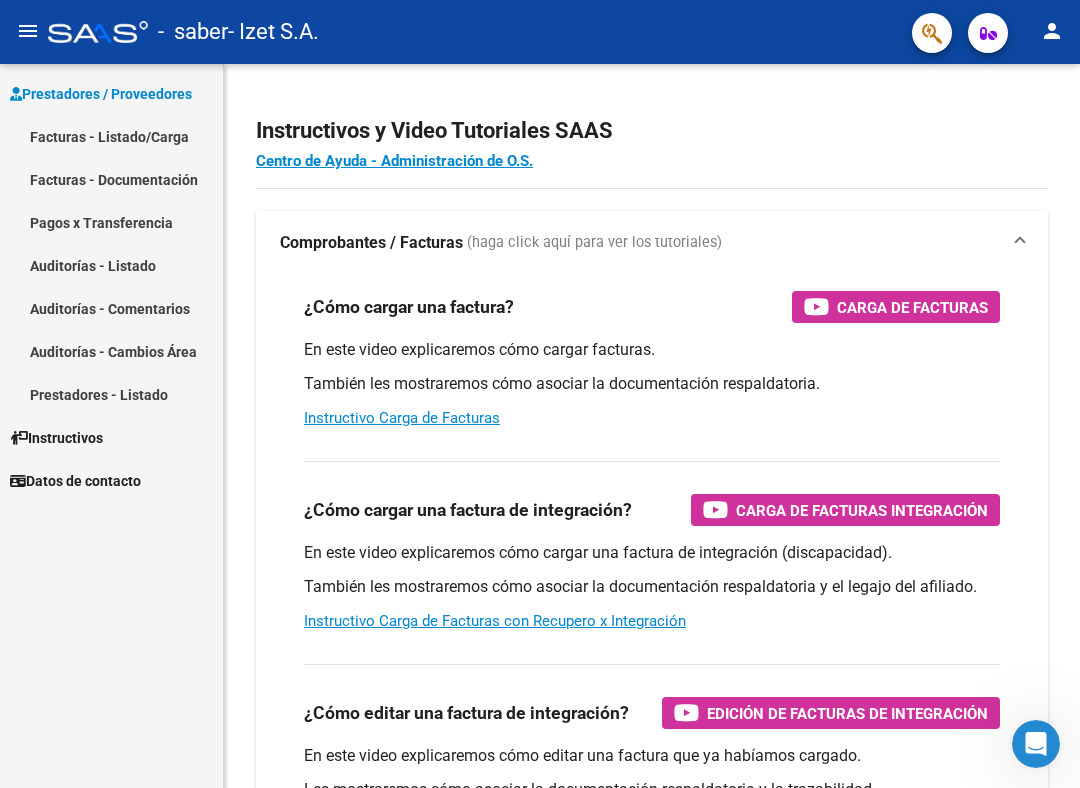 click on "Facturas - Listado/Carga" at bounding box center [111, 136] 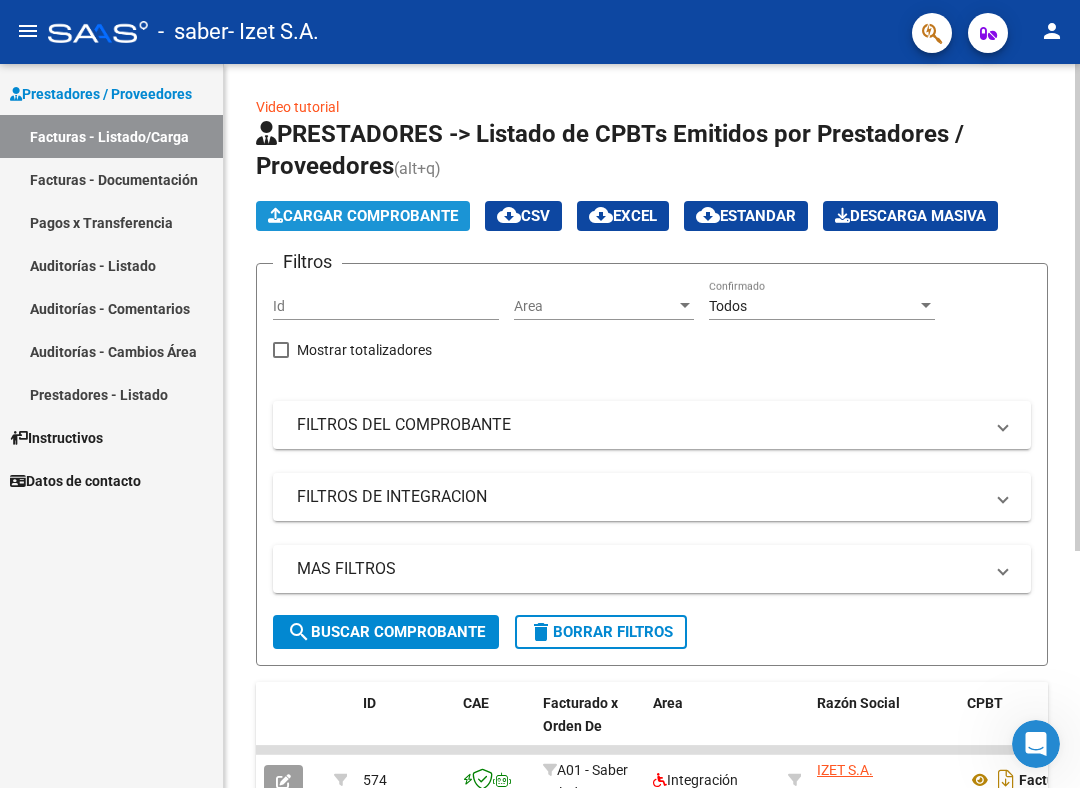 click on "Cargar Comprobante" 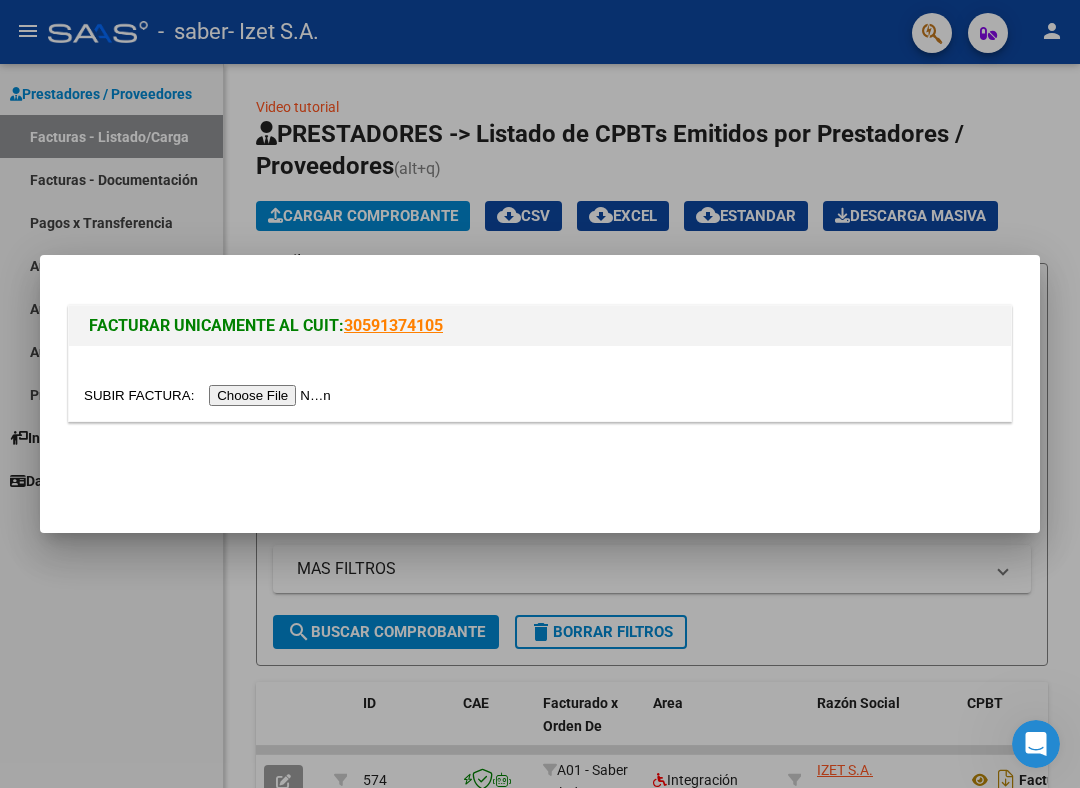 click at bounding box center (210, 395) 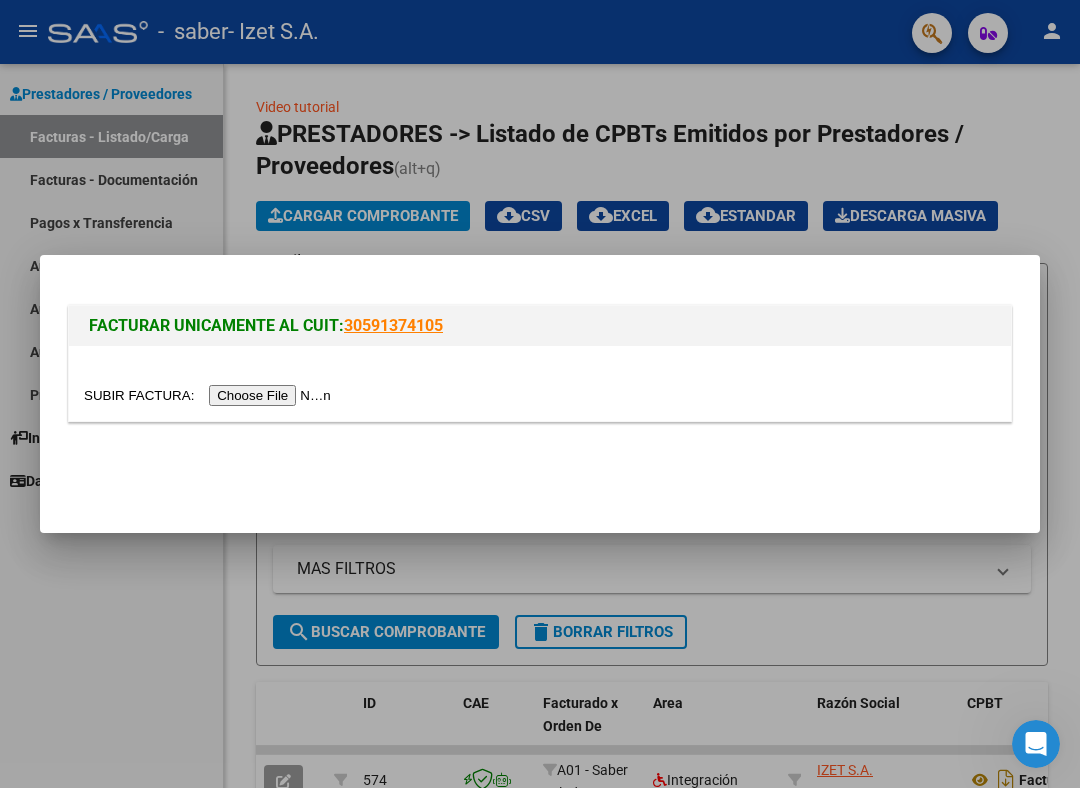 click at bounding box center [210, 395] 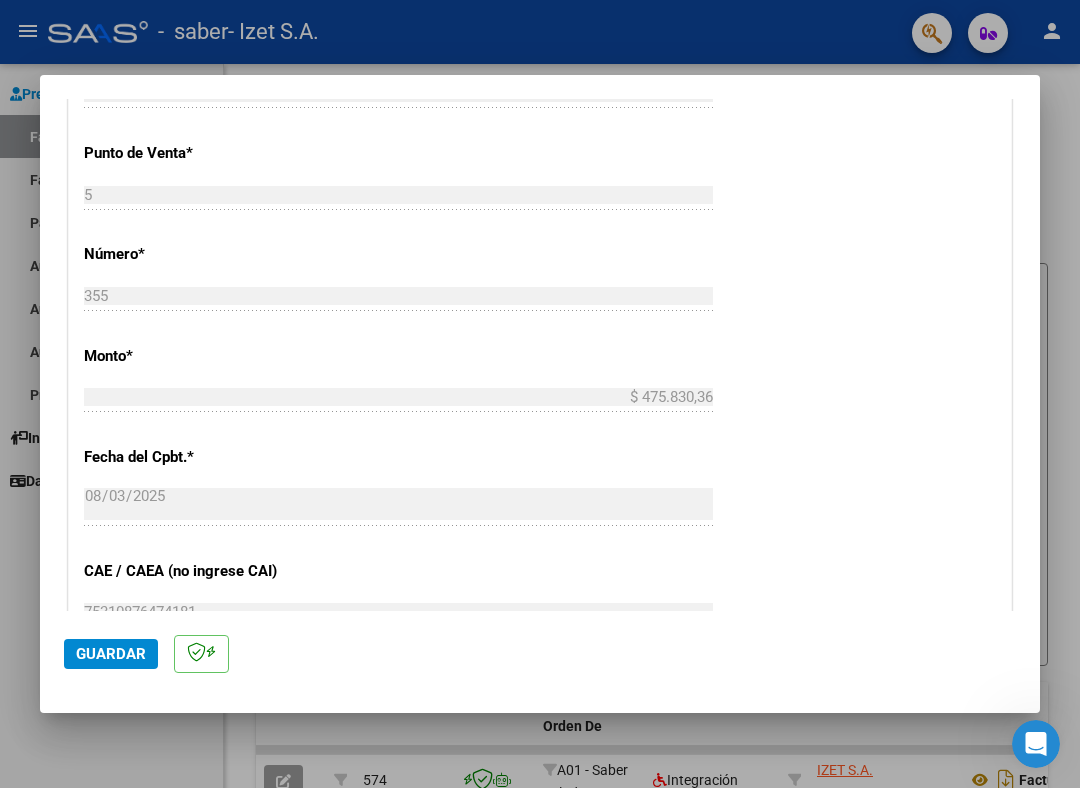 scroll, scrollTop: 800, scrollLeft: 0, axis: vertical 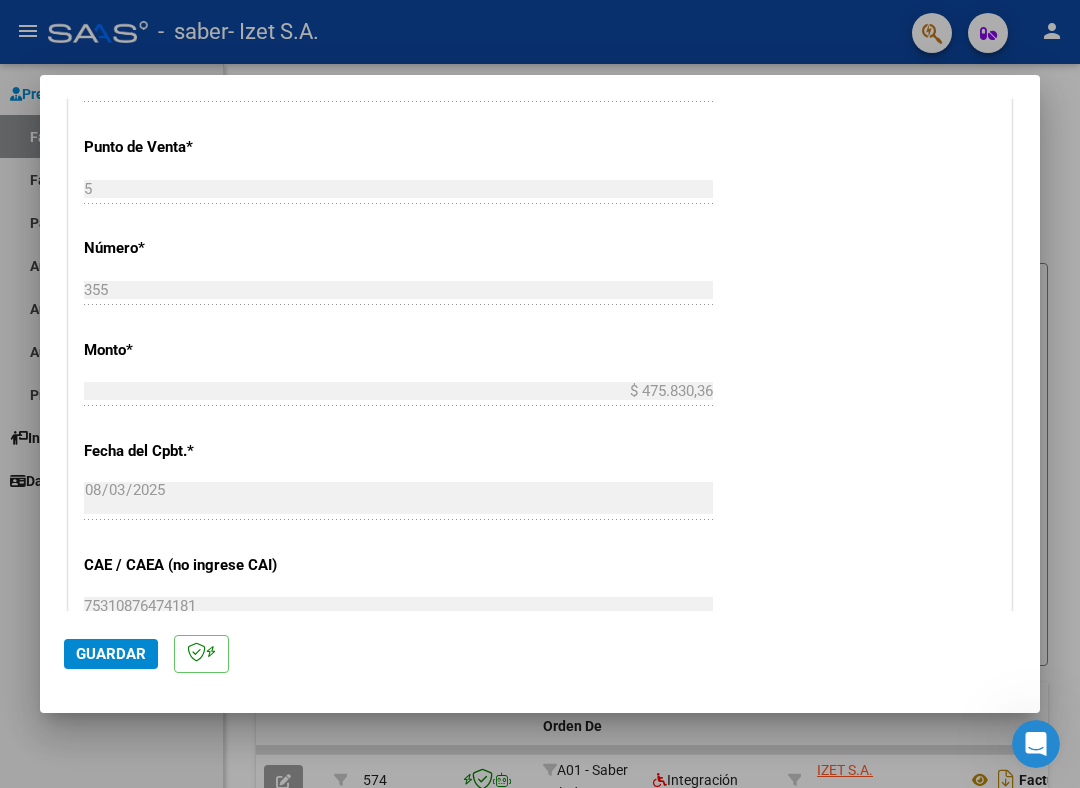 click on "CUIT * 30-71515339-0 Ingresar CUIT ANALISIS PRESTADOR Area destinado * Integración Seleccionar Area Luego de guardar debe preaprobar la factura asociandola a un legajo de integración y subir la documentación respaldatoria (planilla de asistencia o ddjj para período de aislamiento) Período de Prestación (Ej: 202305 para Mayo 2023 Ingrese el Período de Prestación como indica el ejemplo Comprobante Tipo * Factura A Seleccionar Tipo Punto de Venta * 5 Ingresar el Nro. Número * 355 Ingresar el Nro. Monto * $ 475.830,36 Ingresar el monto Fecha del Cpbt. * 2025-08-03 Ingresar la fecha CAE / CAEA (no ingrese CAI) 75310876474181 Ingresar el CAE o CAEA (no ingrese CAI) Fecha de Vencimiento Ingresar la fecha Ref. Externa Ingresar la ref. N° Liquidación Ingresar el N° Liquidación" at bounding box center [540, 282] 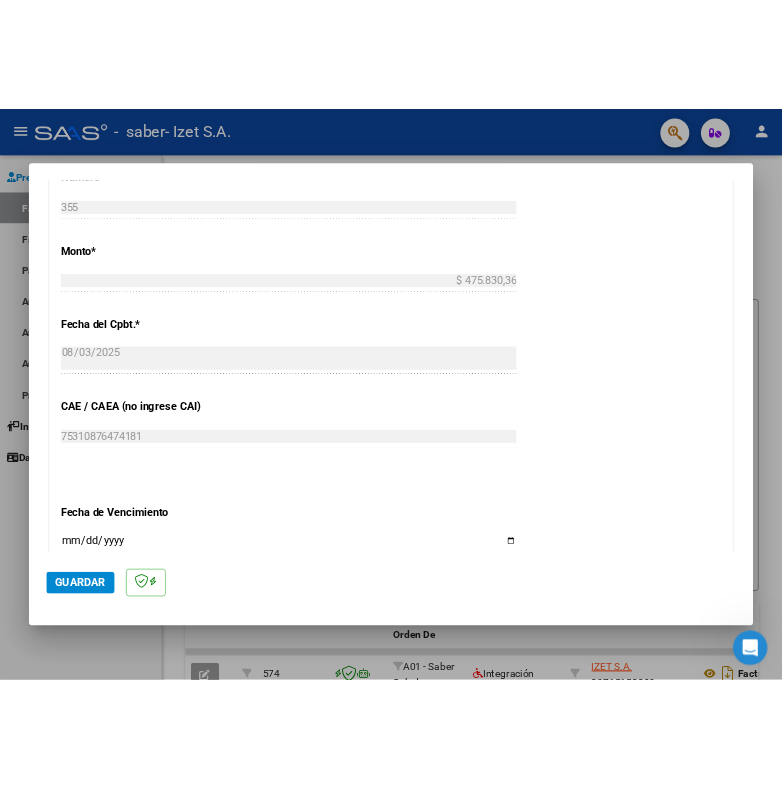 scroll, scrollTop: 1000, scrollLeft: 0, axis: vertical 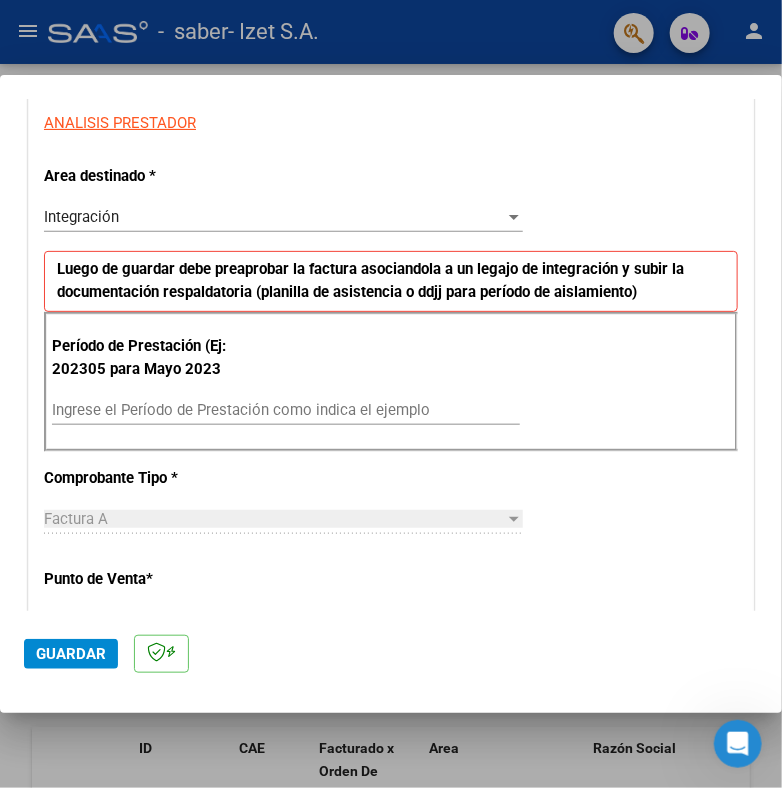 click on "Ingrese el Período de Prestación como indica el ejemplo" at bounding box center [286, 410] 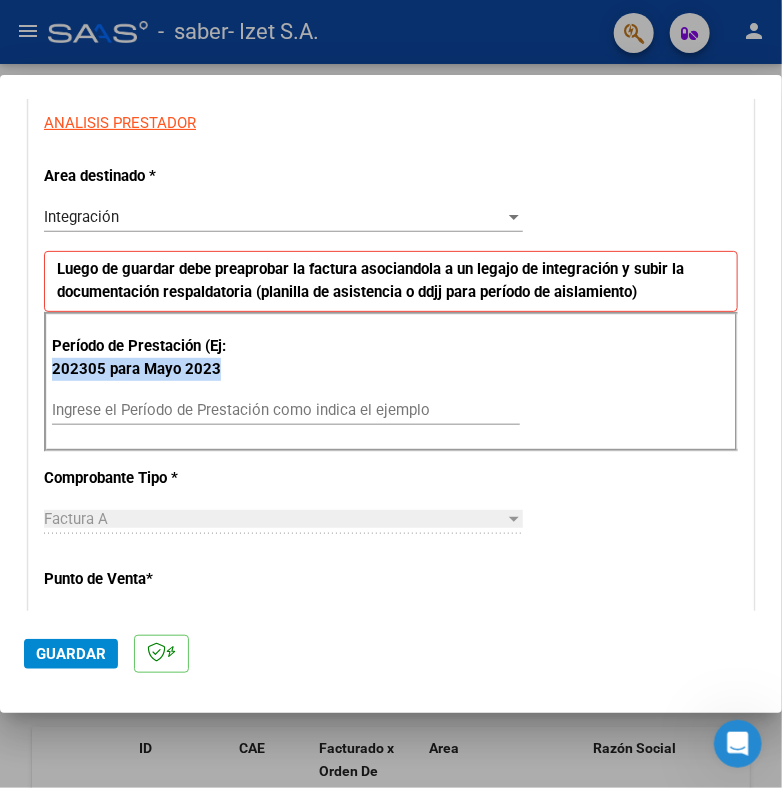 drag, startPoint x: 53, startPoint y: 365, endPoint x: 216, endPoint y: 362, distance: 163.0276 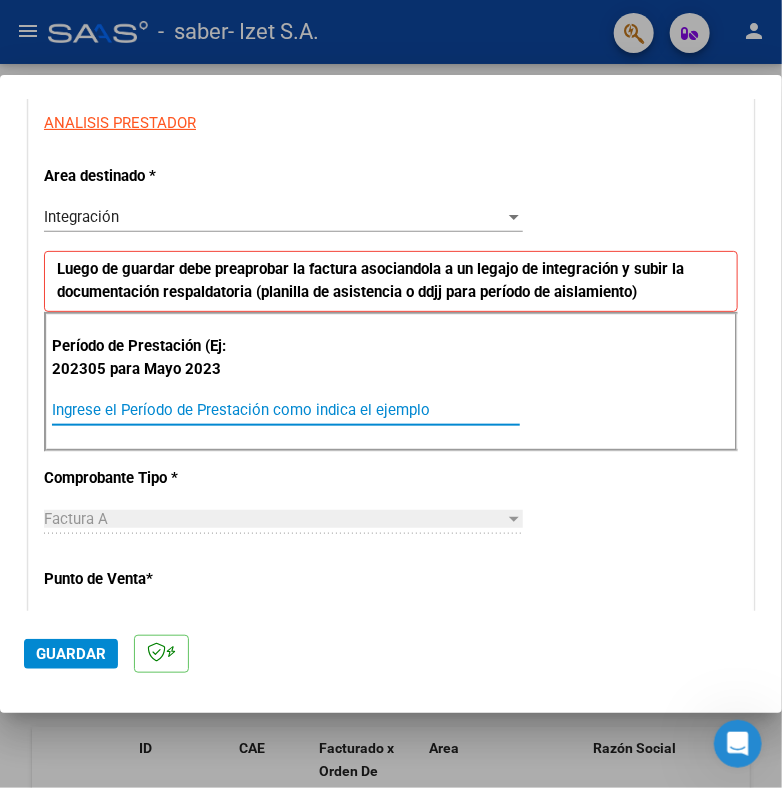 click on "Ingrese el Período de Prestación como indica el ejemplo" at bounding box center [286, 410] 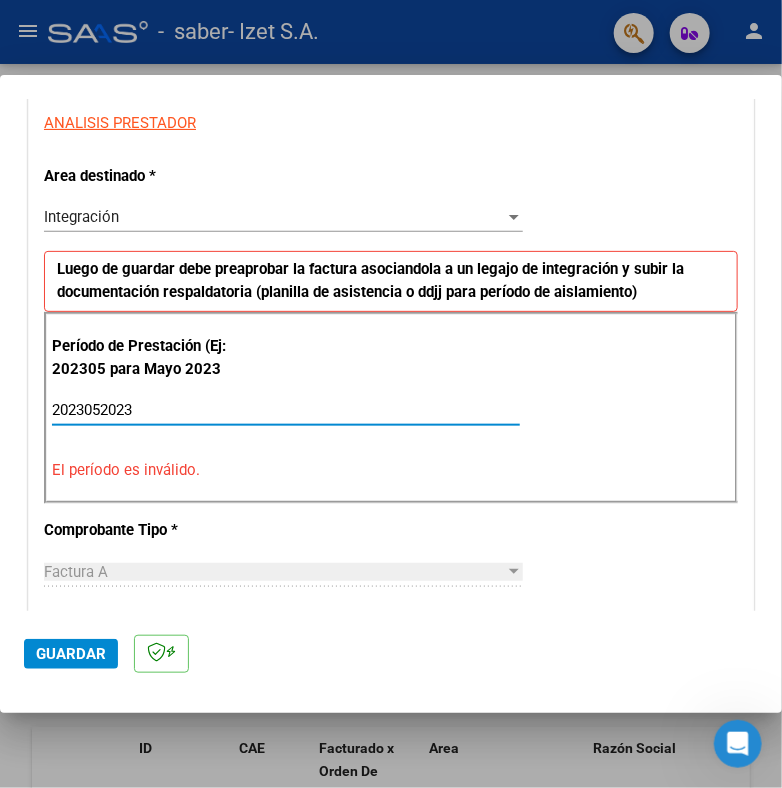 click on "2023052023" at bounding box center [286, 410] 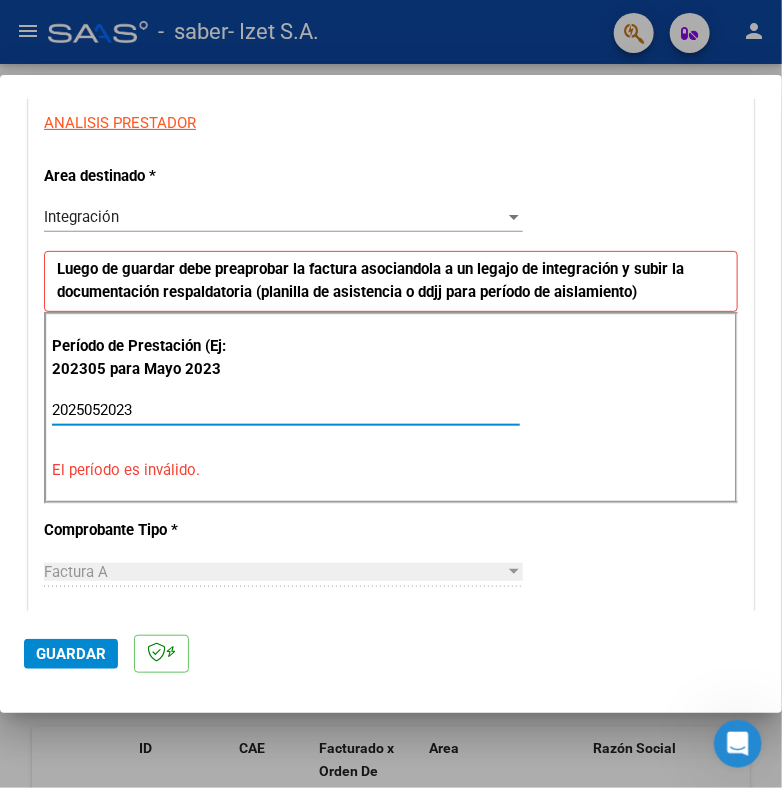 click on "2025052023" at bounding box center (286, 410) 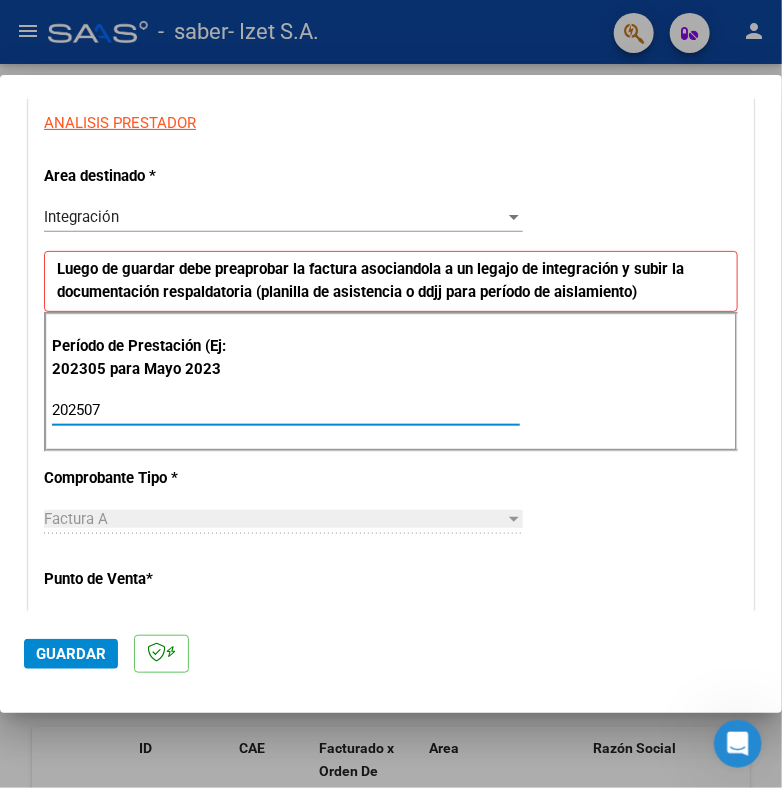 type on "202507" 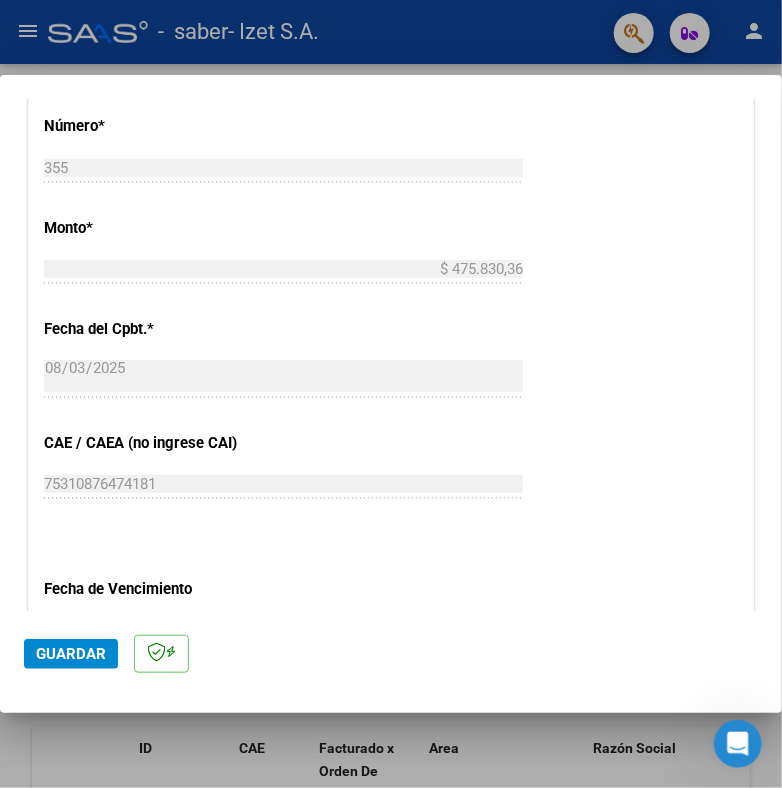 scroll, scrollTop: 1000, scrollLeft: 0, axis: vertical 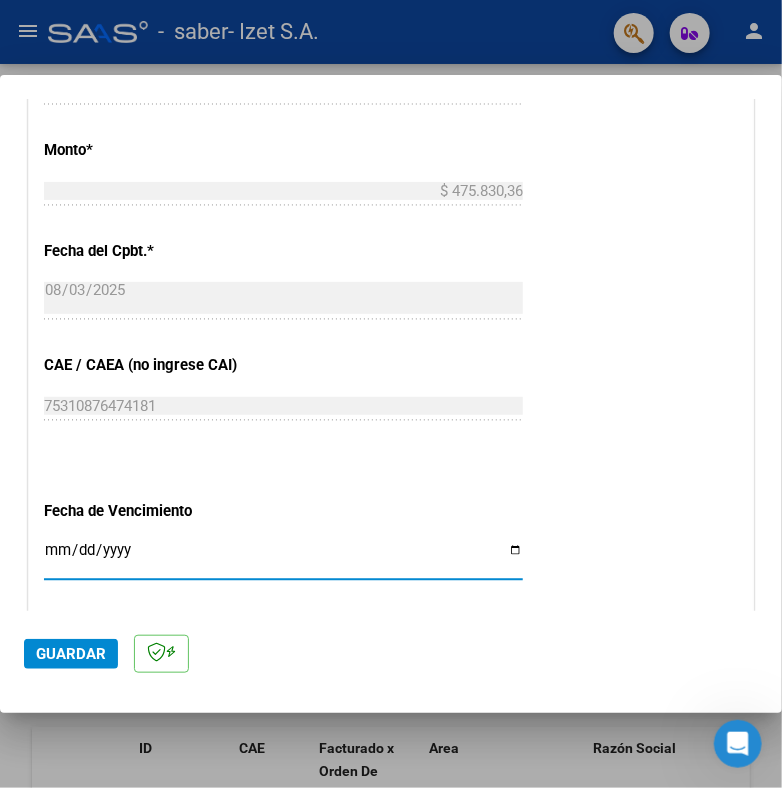 click on "Ingresar la fecha" at bounding box center (283, 558) 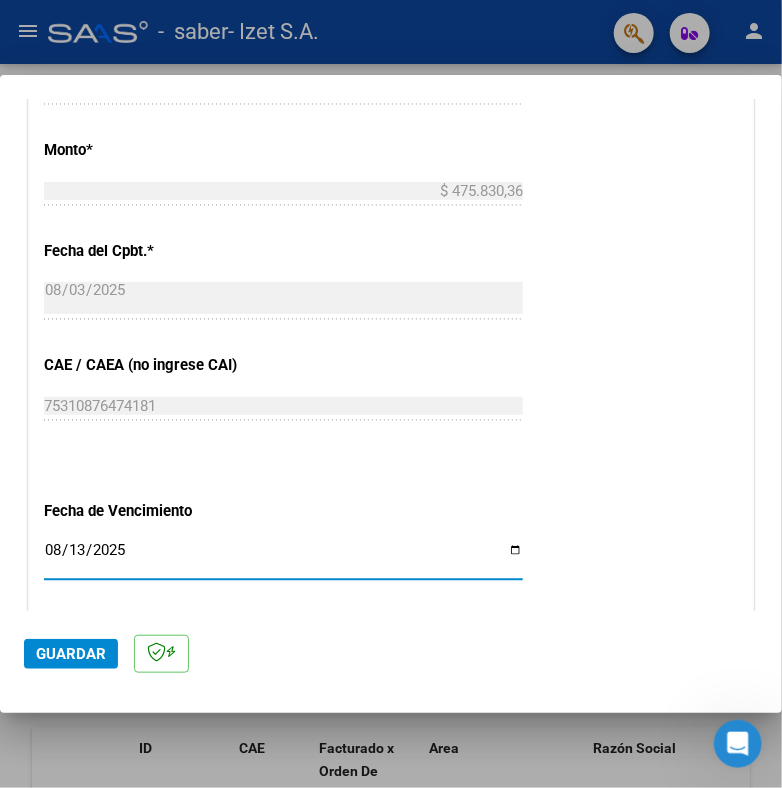 type on "2025-08-13" 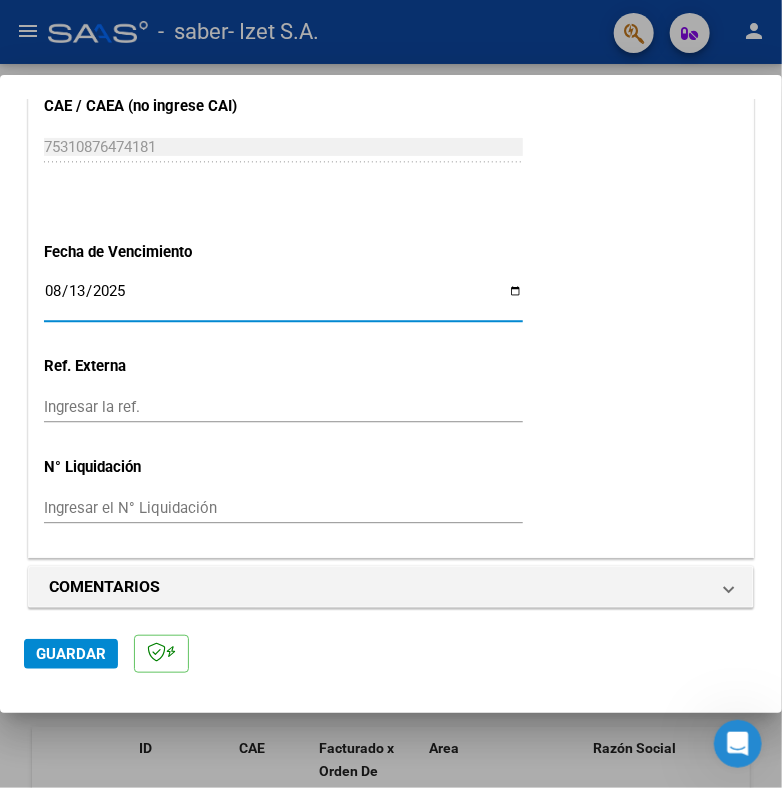scroll, scrollTop: 1268, scrollLeft: 0, axis: vertical 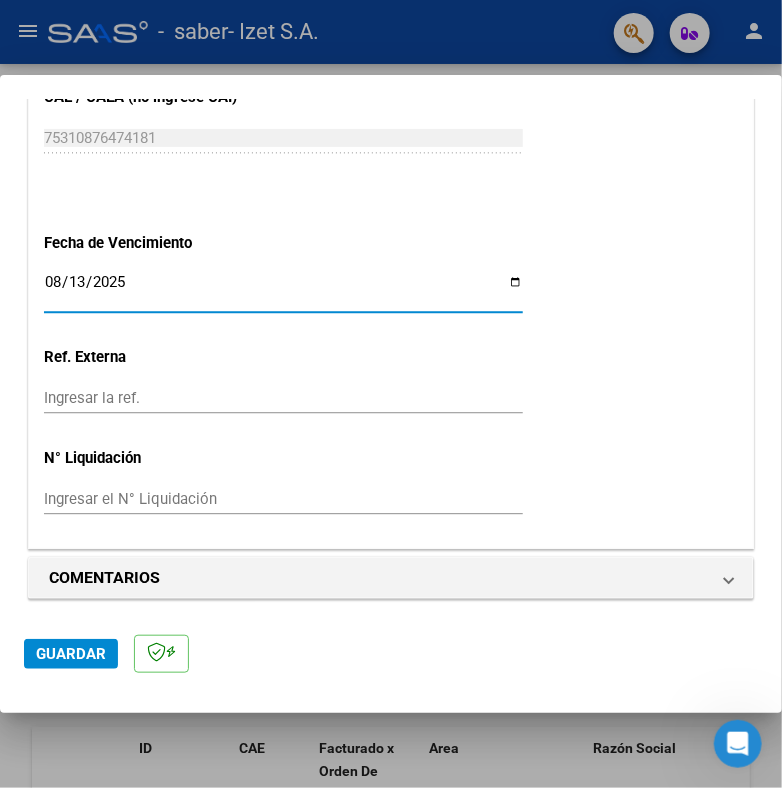 click on "Guardar" 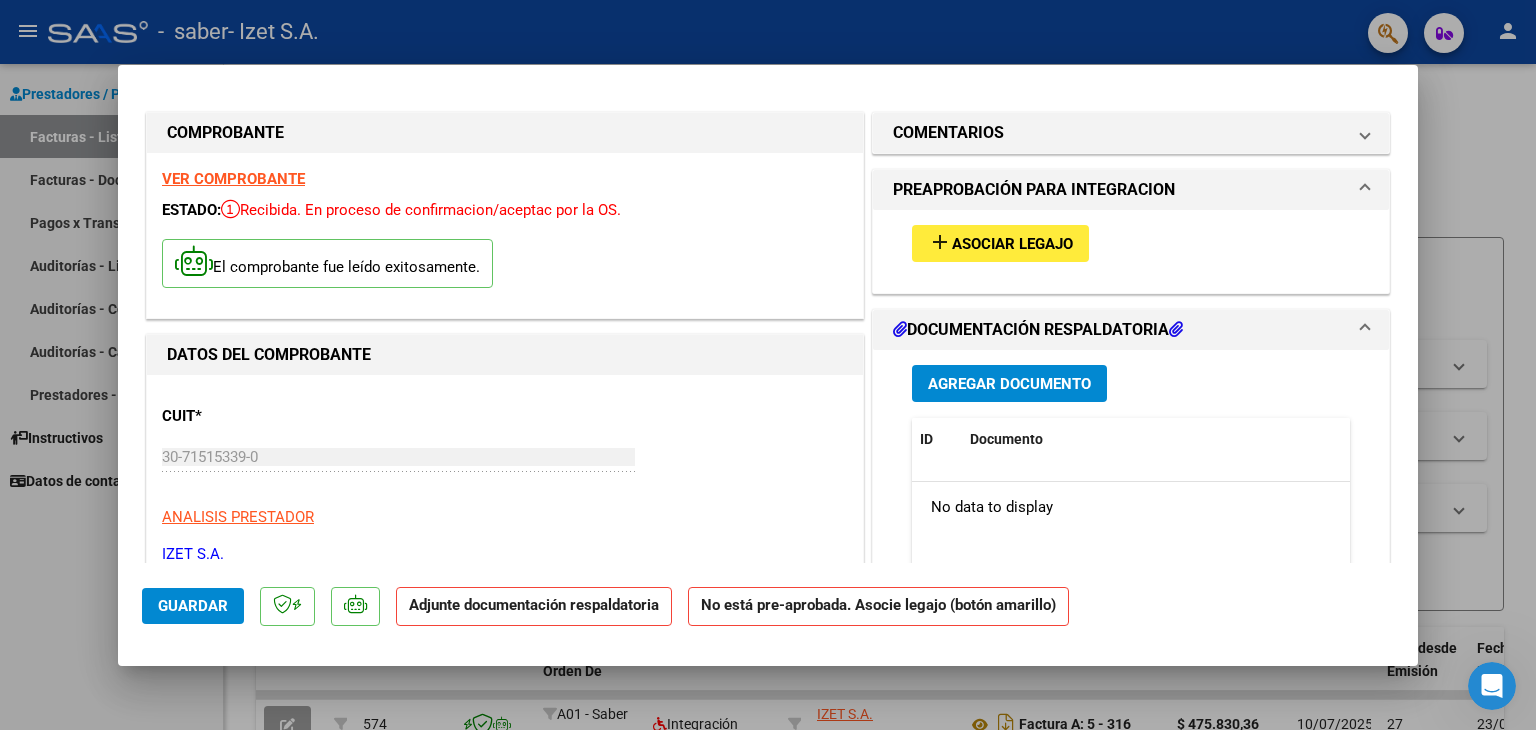 scroll, scrollTop: 0, scrollLeft: 0, axis: both 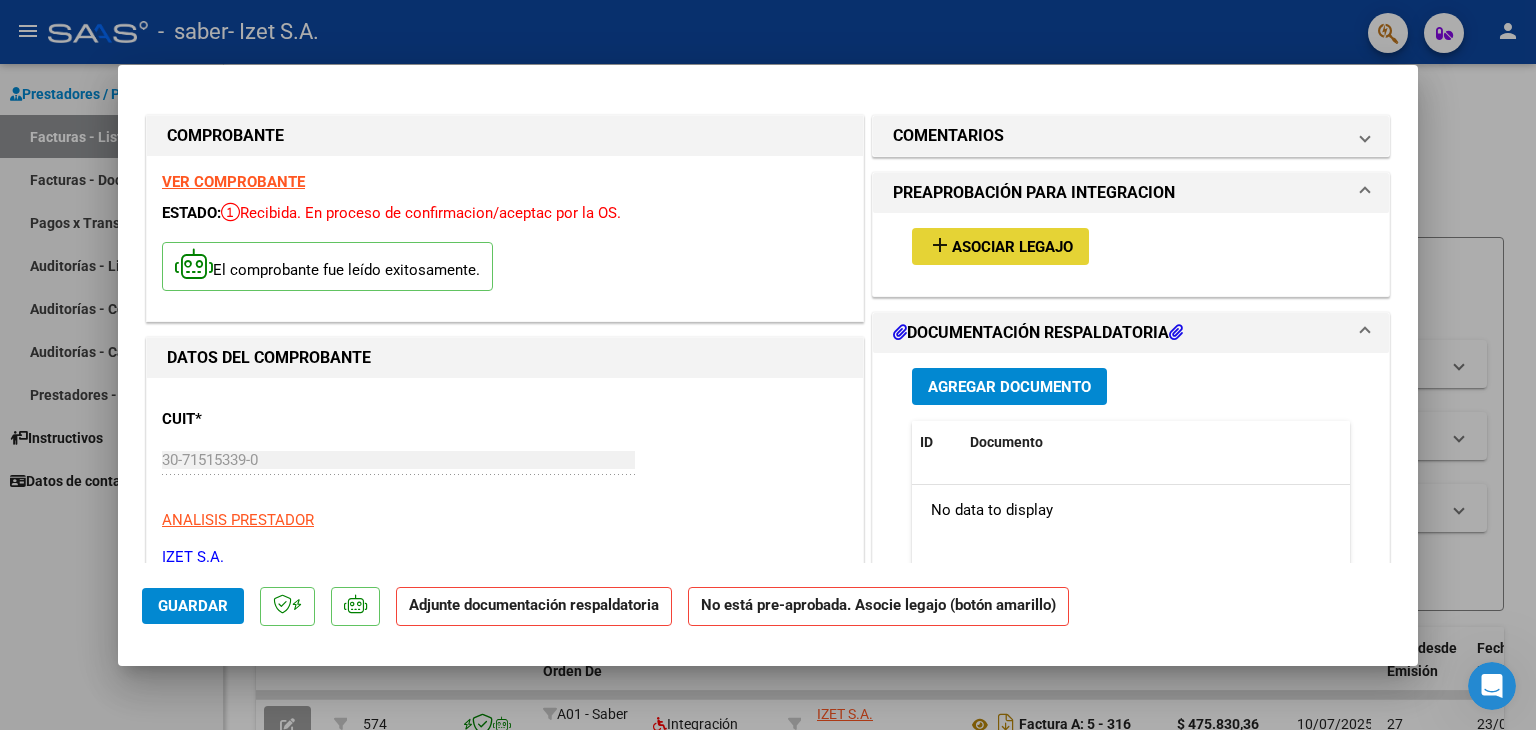 click on "Asociar Legajo" at bounding box center (1012, 247) 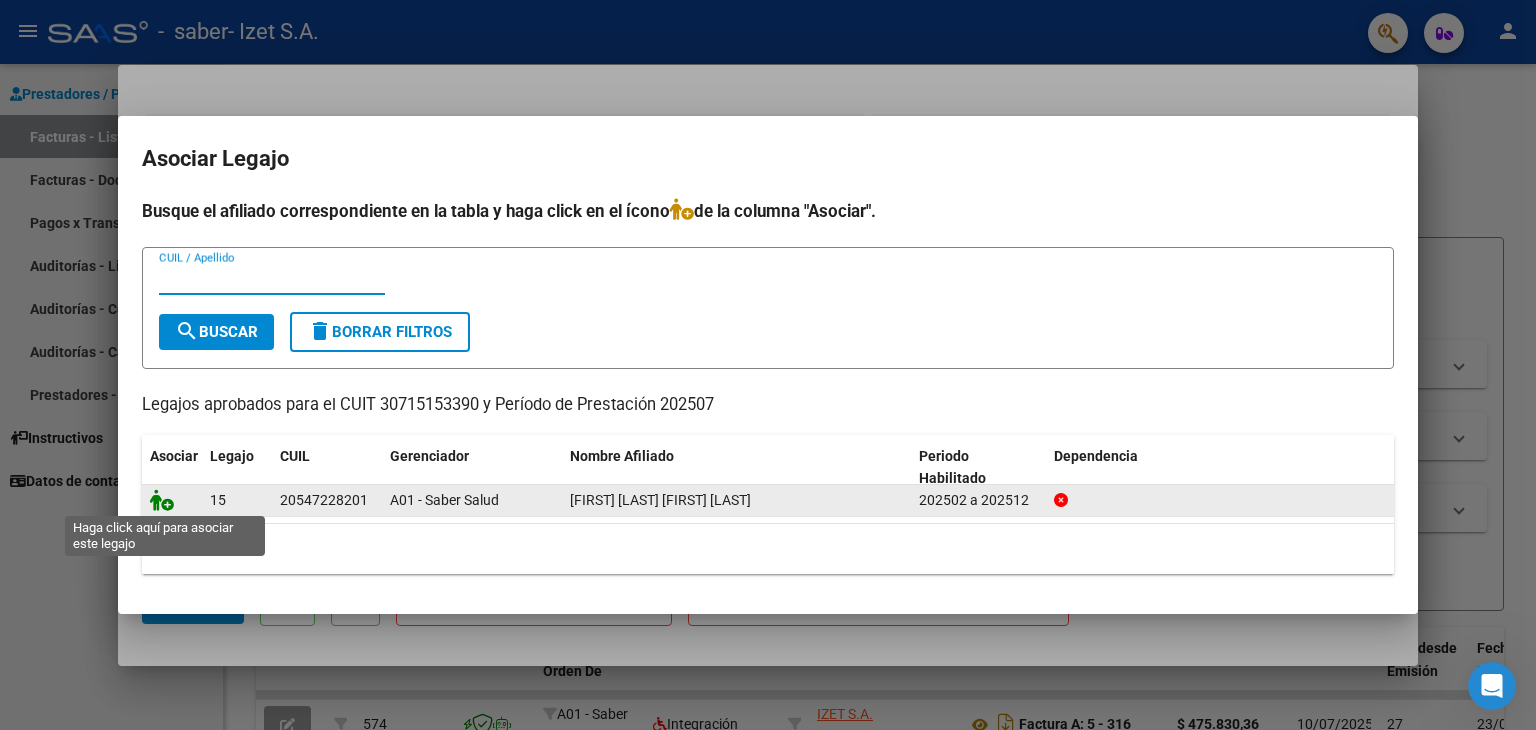 click 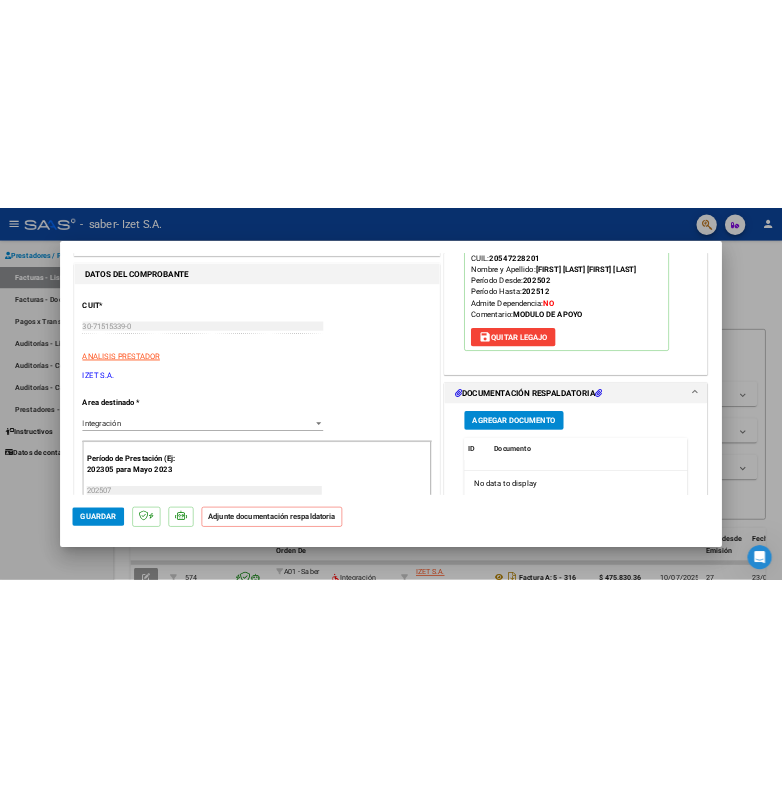 scroll, scrollTop: 300, scrollLeft: 0, axis: vertical 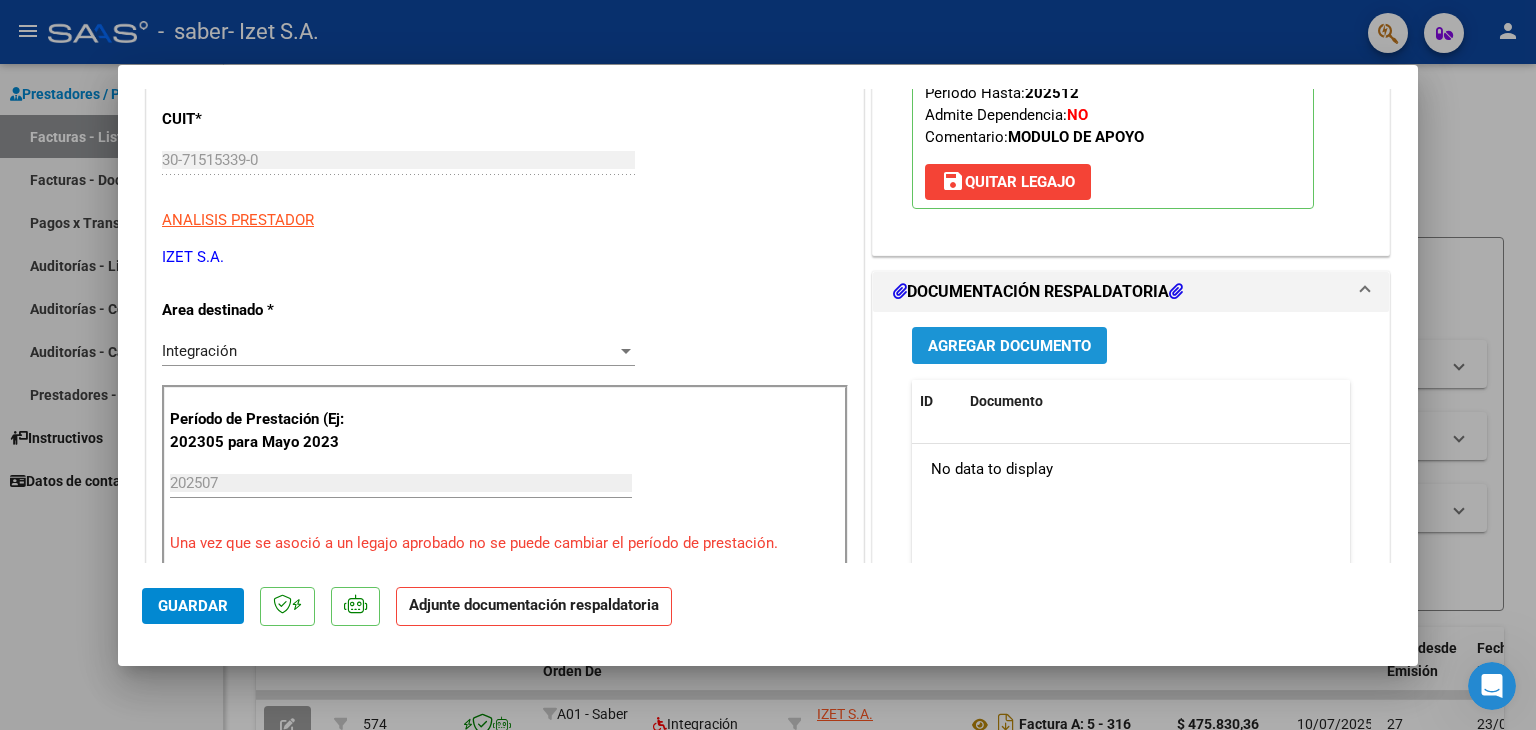 click on "Agregar Documento" at bounding box center (1009, 345) 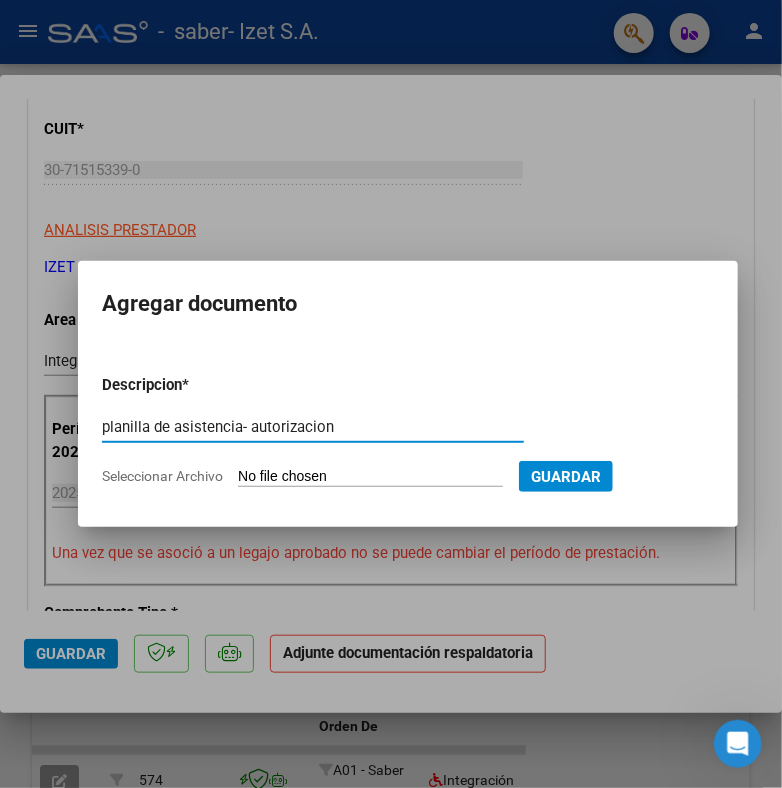 type on "planilla de asistencia- autorizacion" 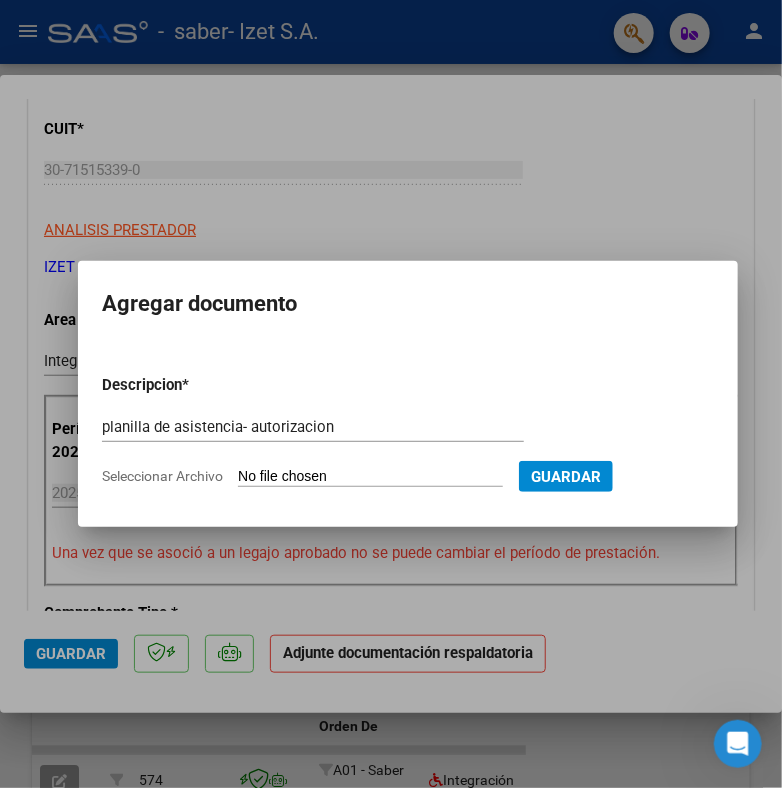 click at bounding box center (391, 394) 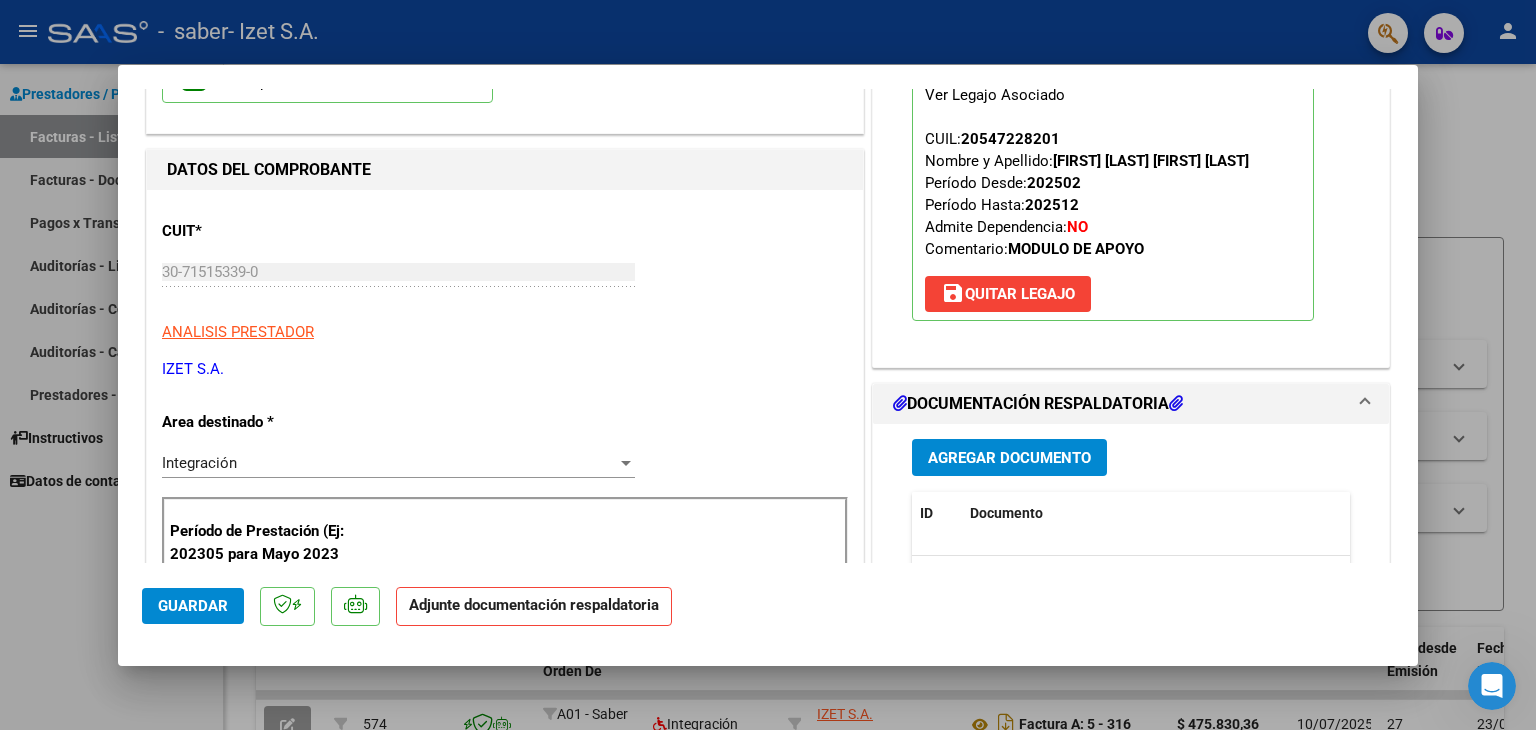 scroll, scrollTop: 200, scrollLeft: 0, axis: vertical 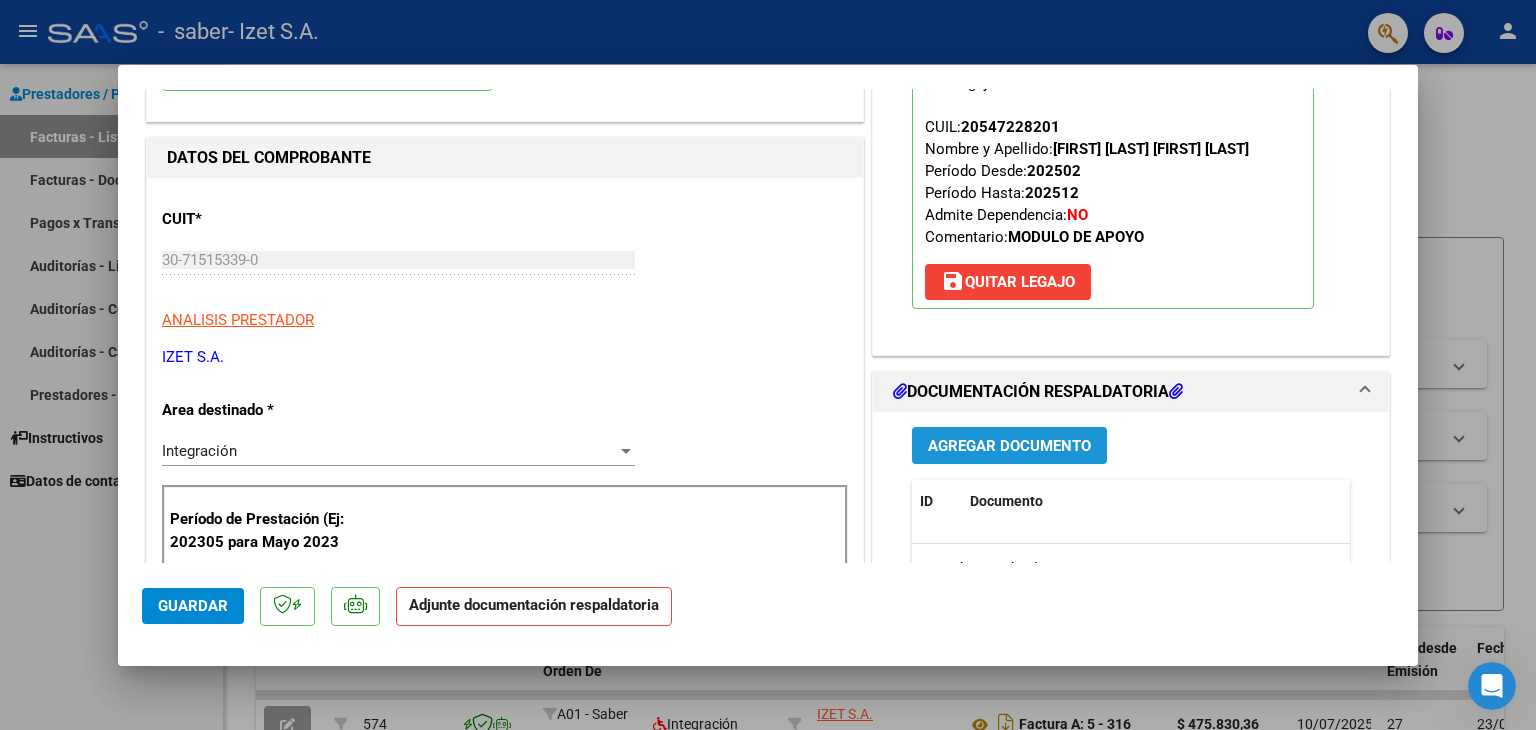 click on "Agregar Documento" at bounding box center [1009, 446] 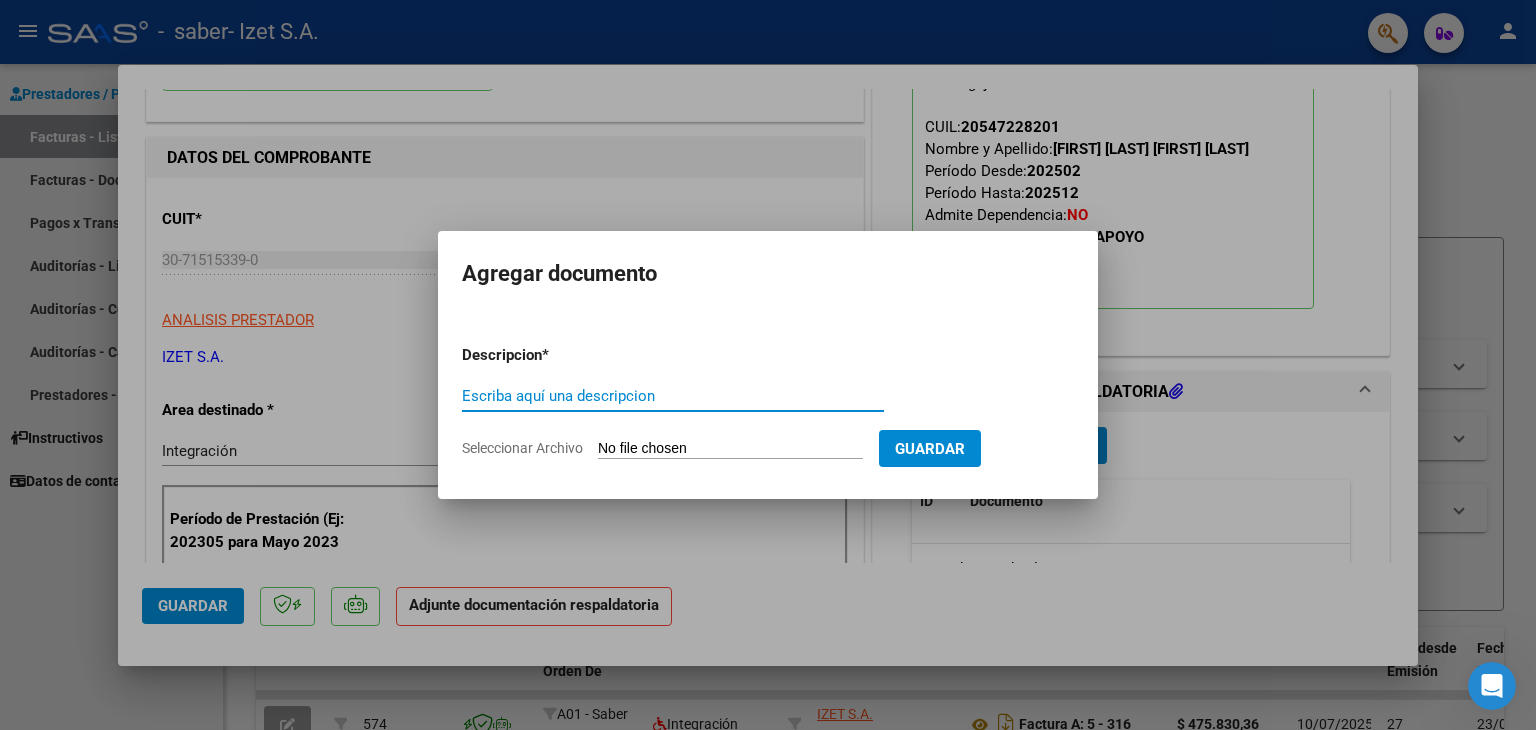 click on "Escriba aquí una descripcion" at bounding box center [673, 396] 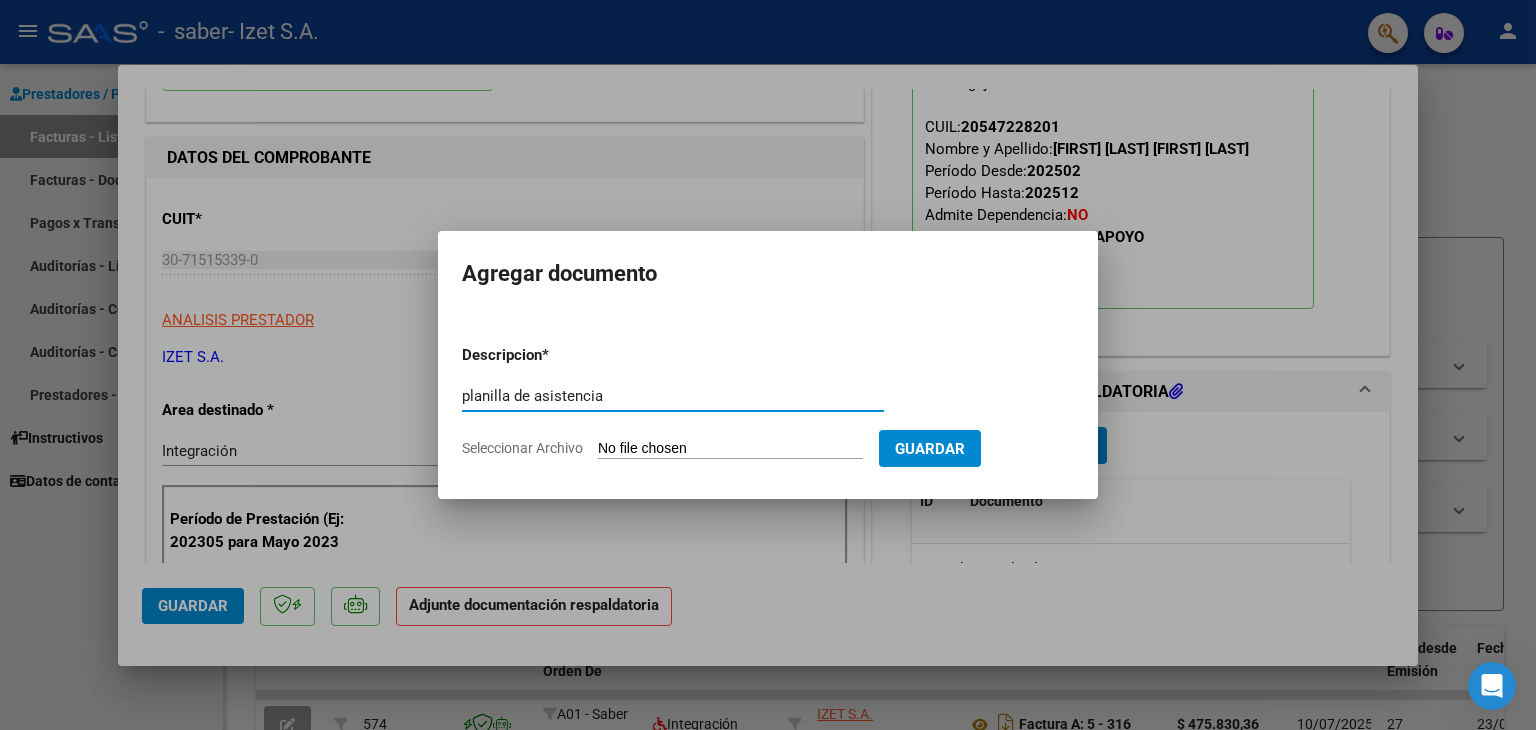 type on "planilla de asistencia" 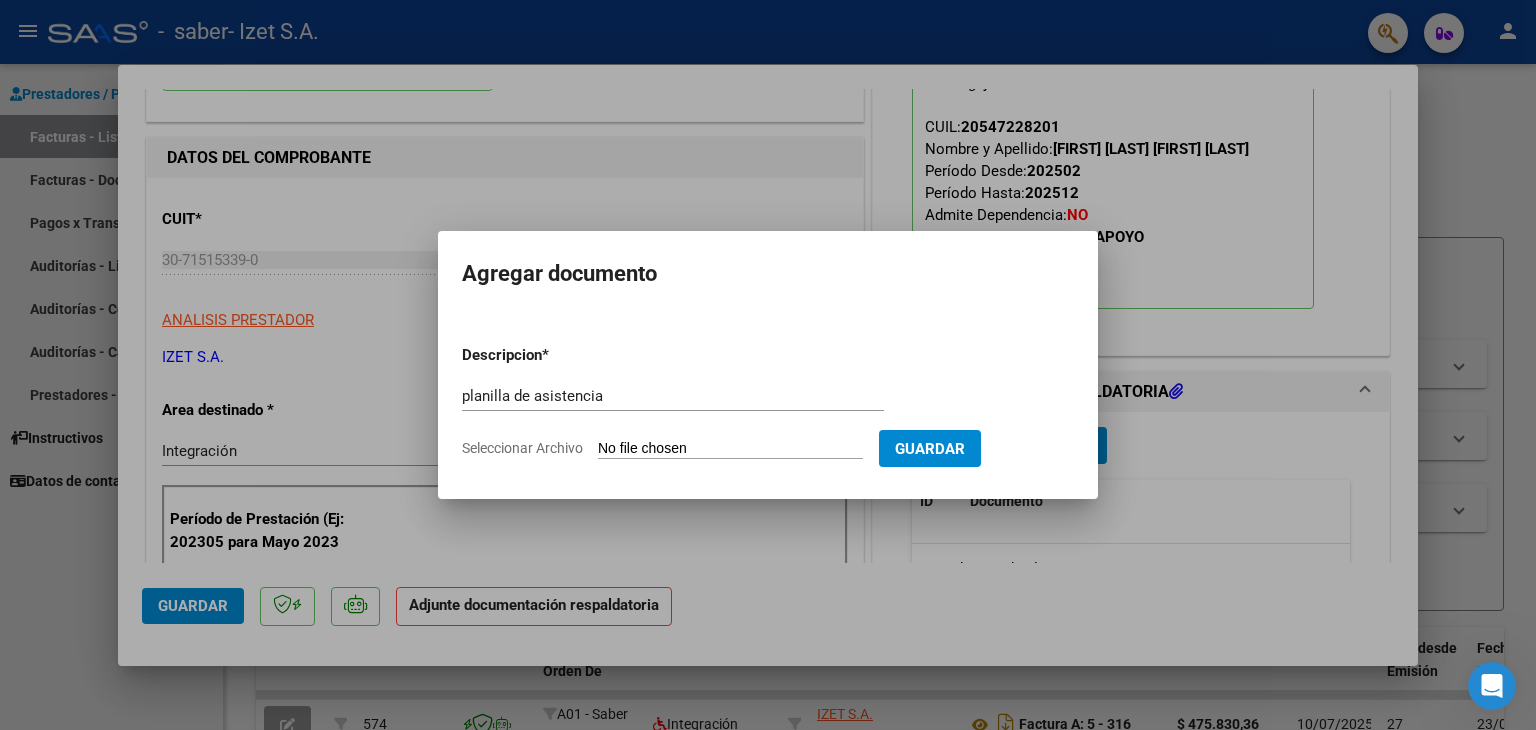 type on "C:\fakepath\IMG-20250806-WA0013[1].jpg.pdf" 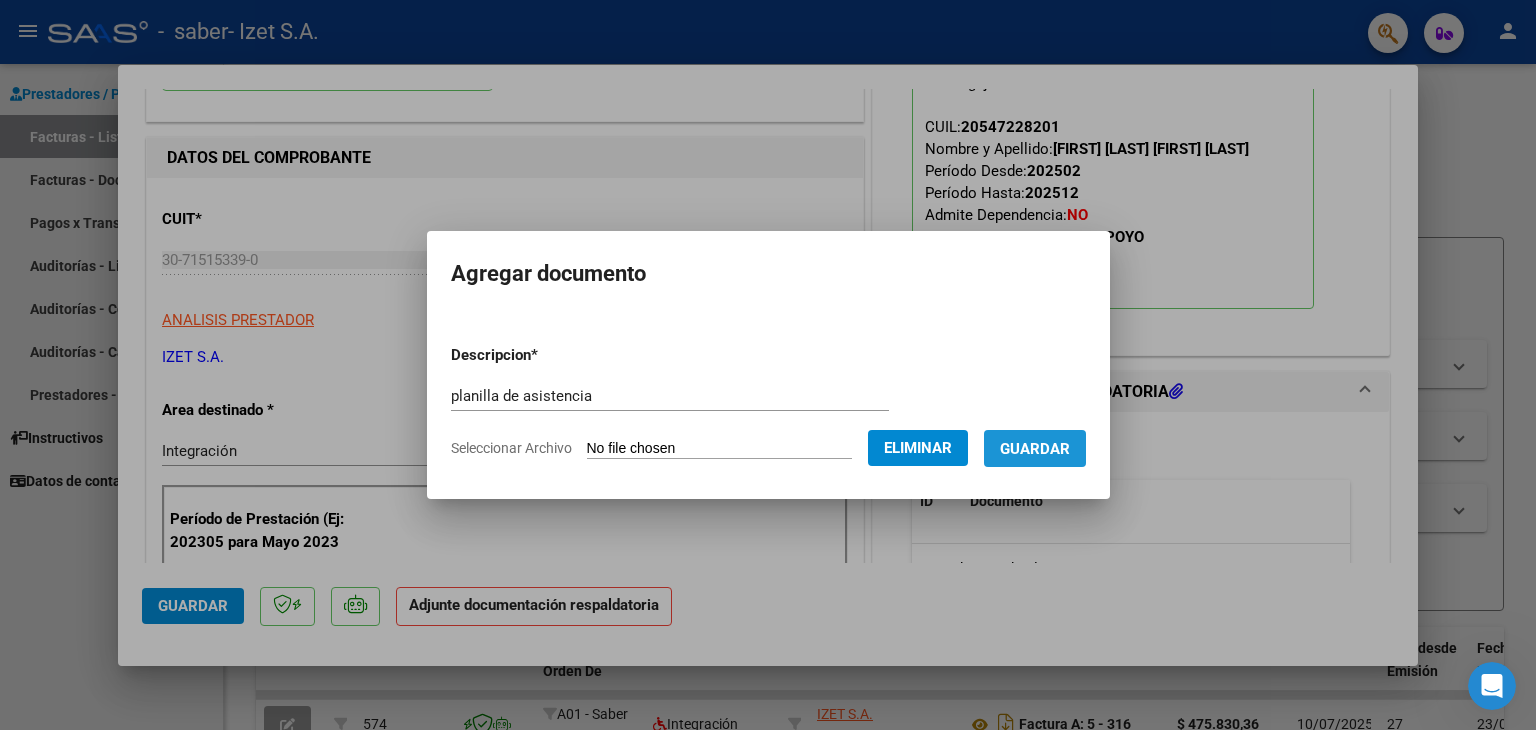 click on "Guardar" at bounding box center (1035, 449) 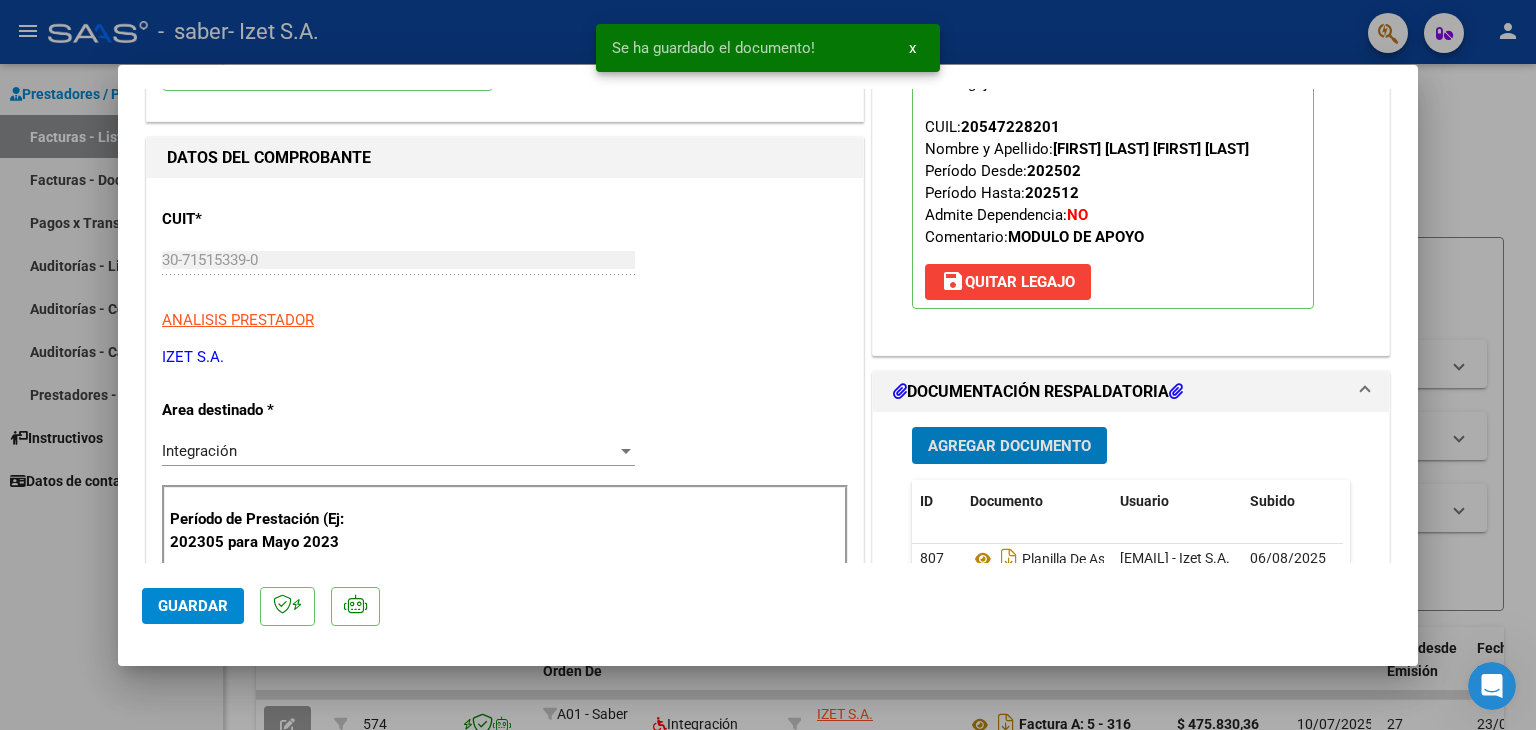 click on "Agregar Documento" at bounding box center (1009, 446) 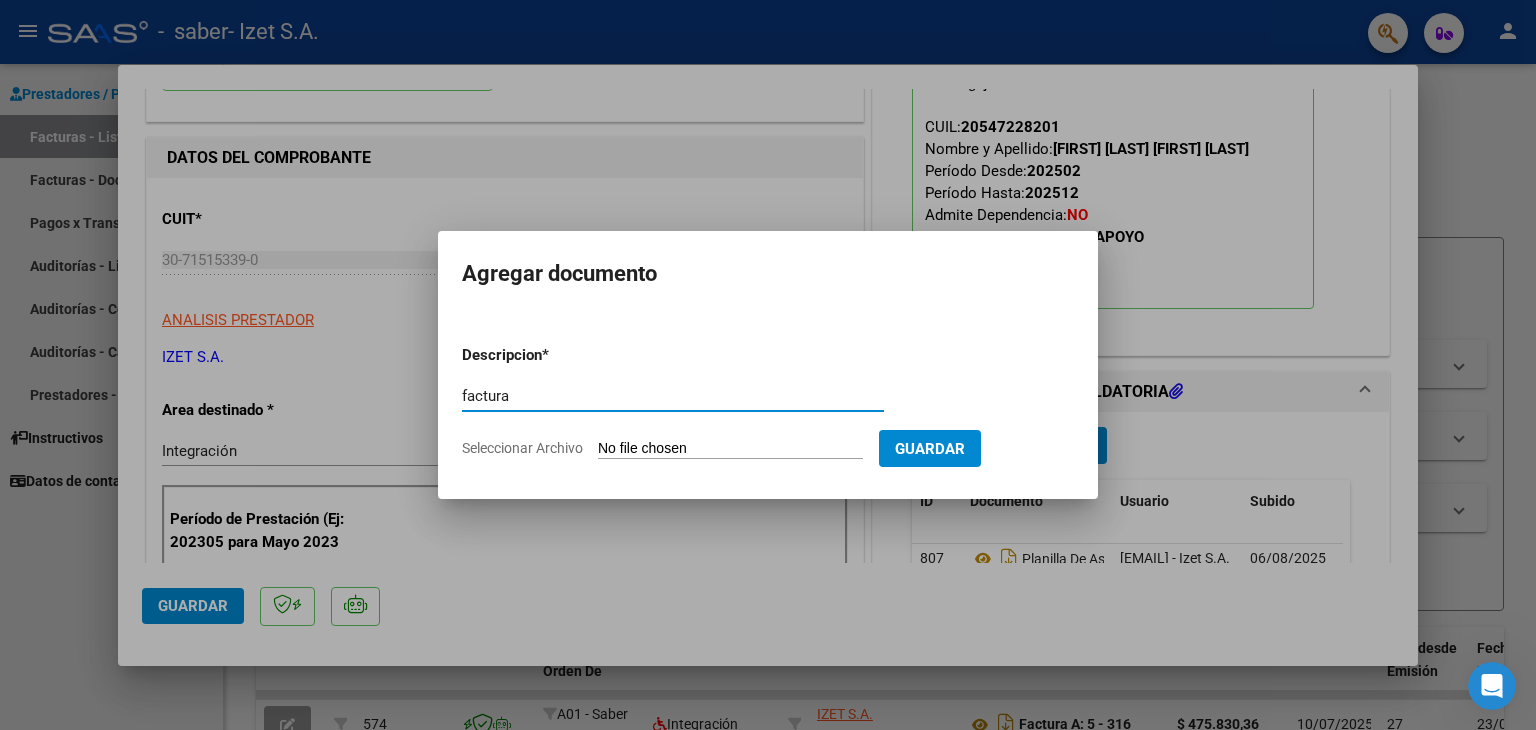 drag, startPoint x: 517, startPoint y: 398, endPoint x: 453, endPoint y: 398, distance: 64 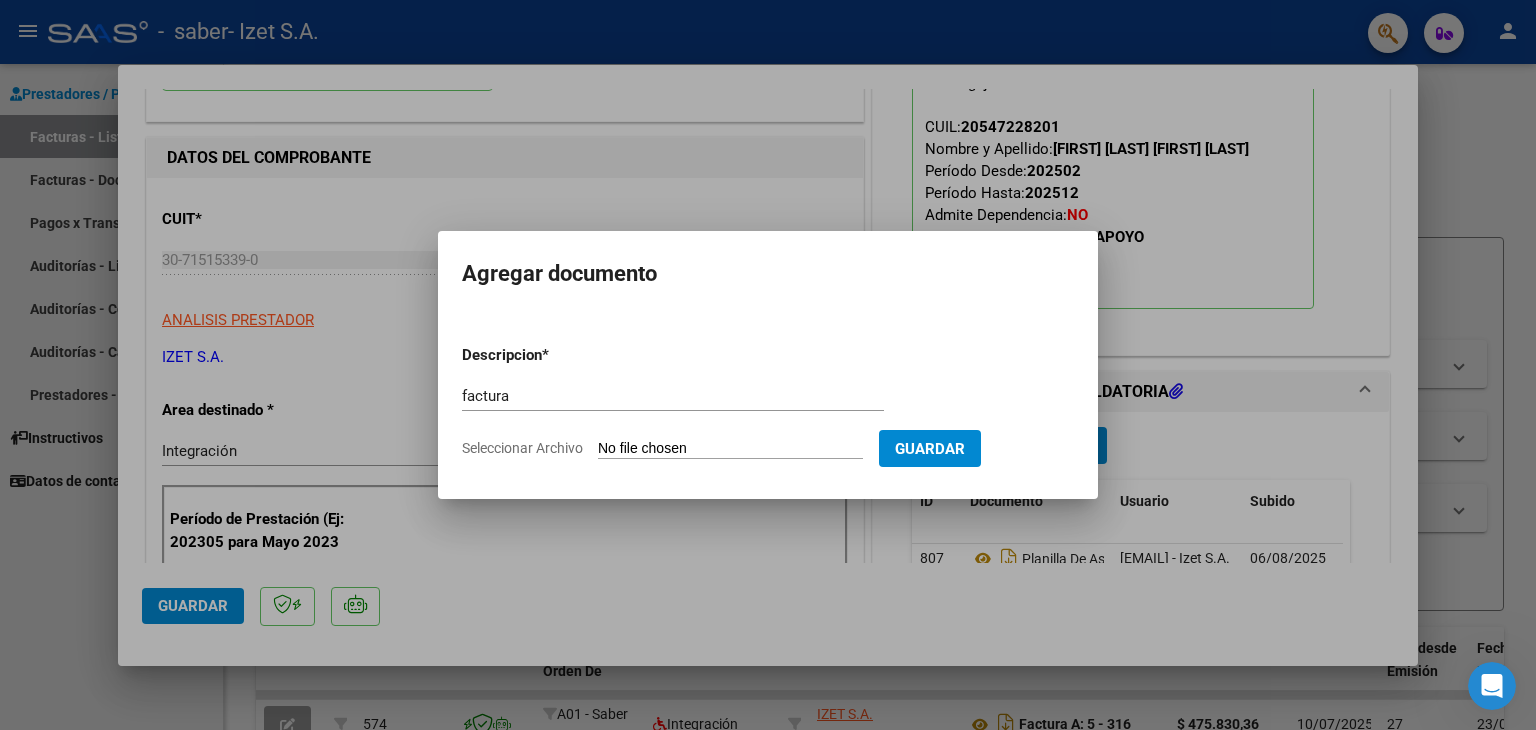 click at bounding box center [768, 365] 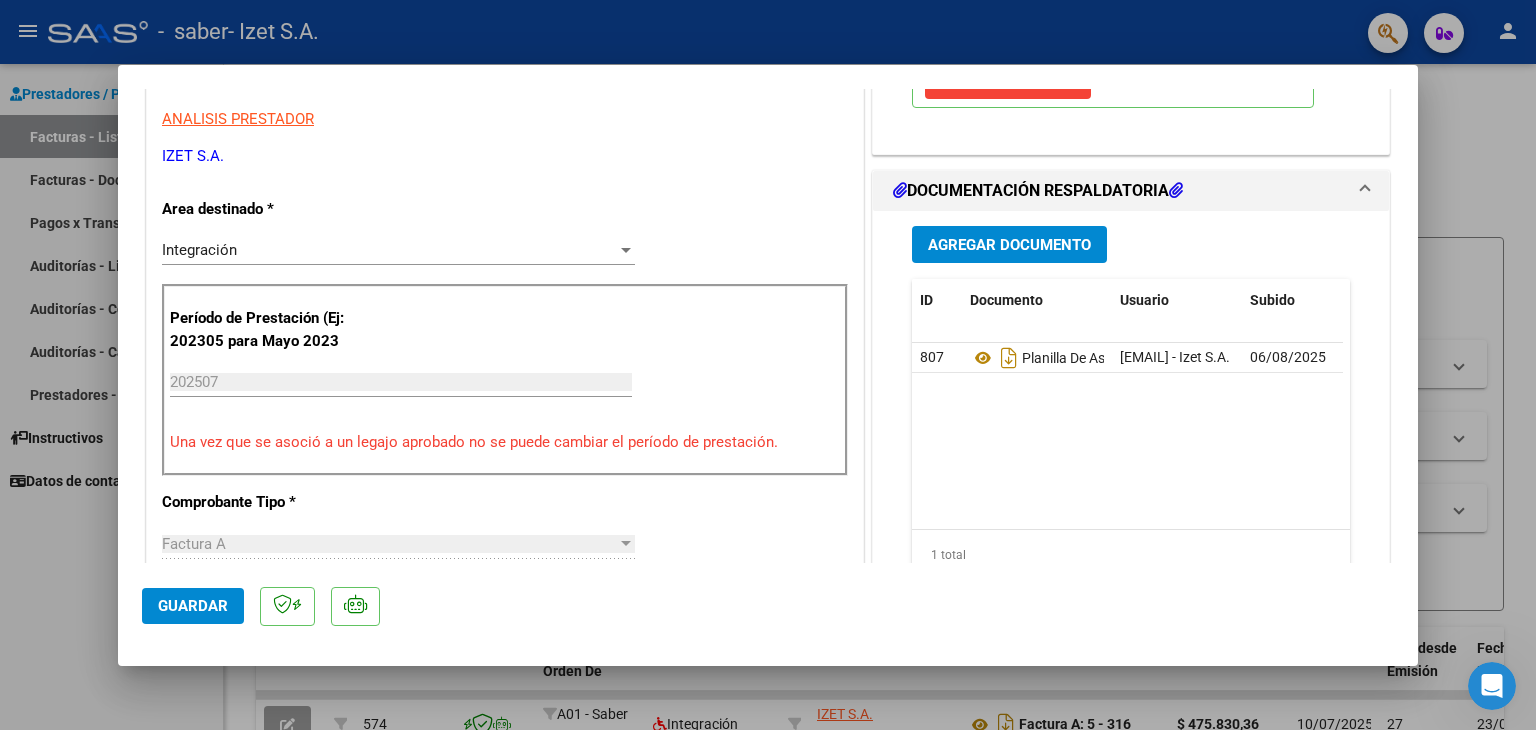 scroll, scrollTop: 400, scrollLeft: 0, axis: vertical 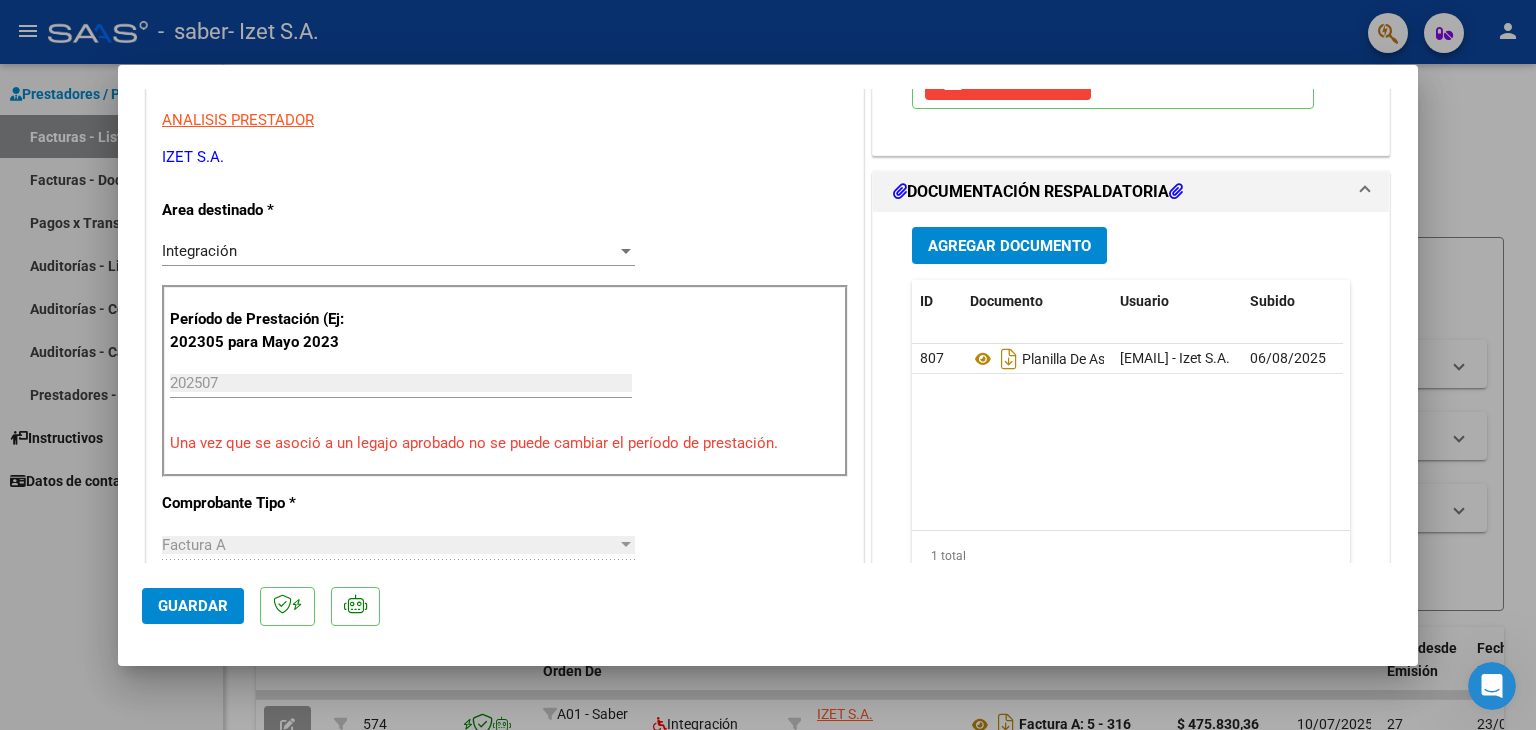 click on "COMPROBANTE VER COMPROBANTE     ESTADO: Recibida. En proceso de confirmacion/aceptac por la OS.   El comprobante fue leído exitosamente. DATOS DEL COMPROBANTE CUIT * 30-71515339-0 Ingresar CUIT ANALISIS PRESTADOR Izet S.A. ARCA Padrón Area destinado * Integración Seleccionar Area Período de Prestación (Ej: 202305 para Mayo 2023 202507 Ingrese el Período de Prestación como indica el ejemplo Una vez que se asoció a un legajo aprobado no se puede cambiar el período de prestación. Comprobante Tipo * Factura A Seleccionar Tipo Punto de Venta * 5 Ingresar el Nro. Número * 355 Ingresar el Nro. Monto * $ 475.830,36 Ingresar el monto Fecha del Cpbt. * 2025-08-03 Ingresar la fecha CAE / CAEA (no ingrese CAI) 75310876474181 Ingresar el CAE o CAEA (no ingrese CAI) Fecha de Vencimiento 2025-08-13 Ingresar la fecha Ref. Externa Ingresar la ref. N° Liquidación Ingresar el N° Liquidación COMENTARIOS Comentarios del Prestador / Gerenciador: 202507 CUIL:" at bounding box center [768, 326] 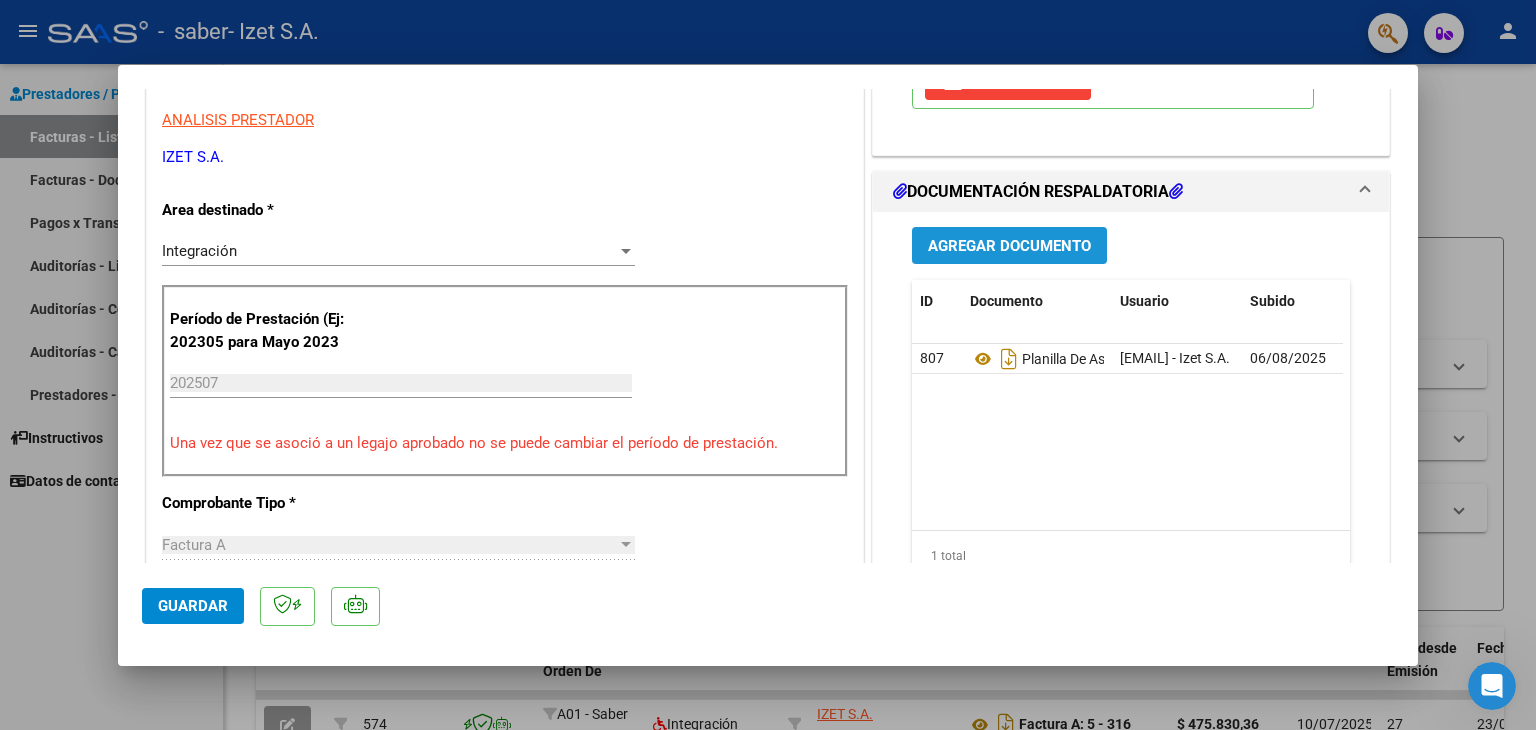 click on "Agregar Documento" at bounding box center (1009, 246) 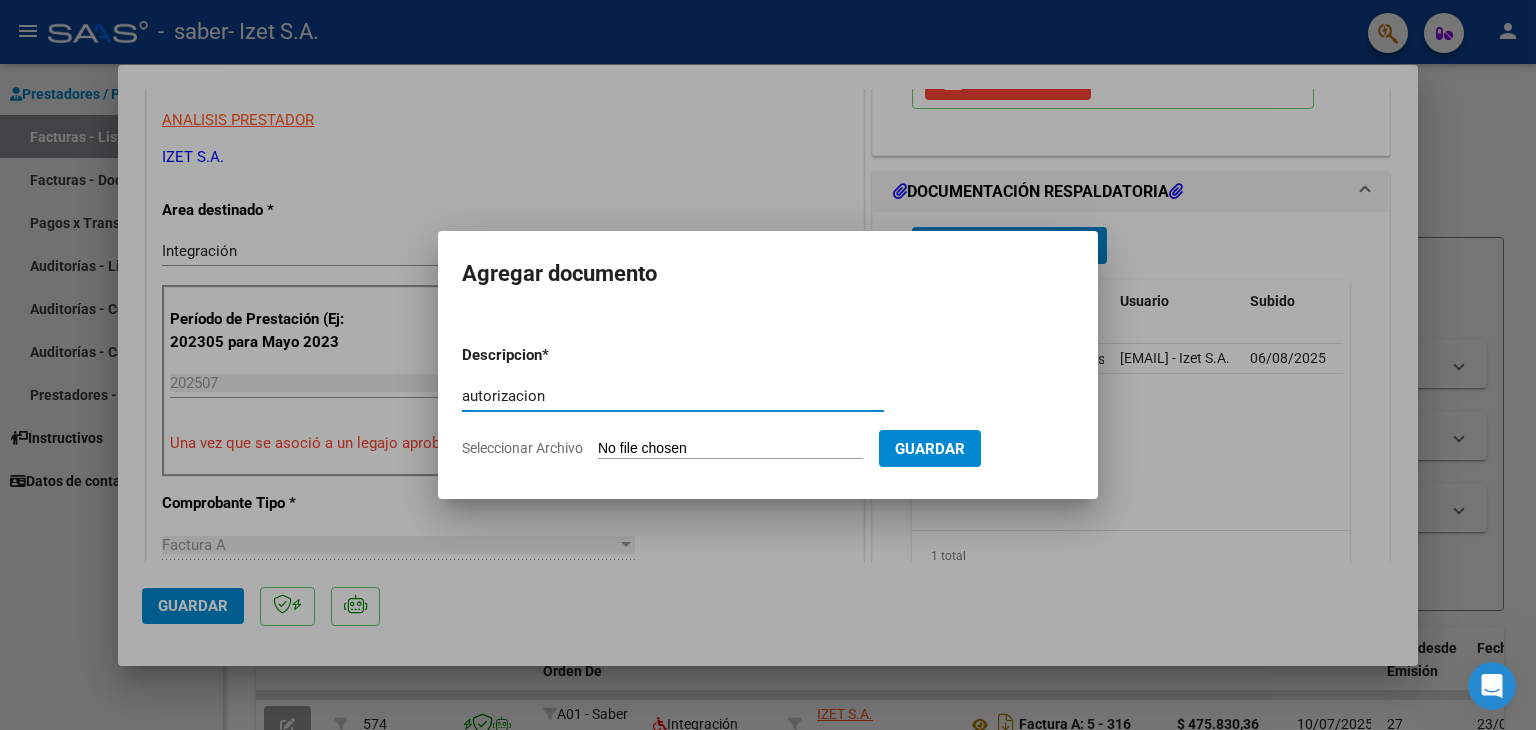 type on "autorizacion" 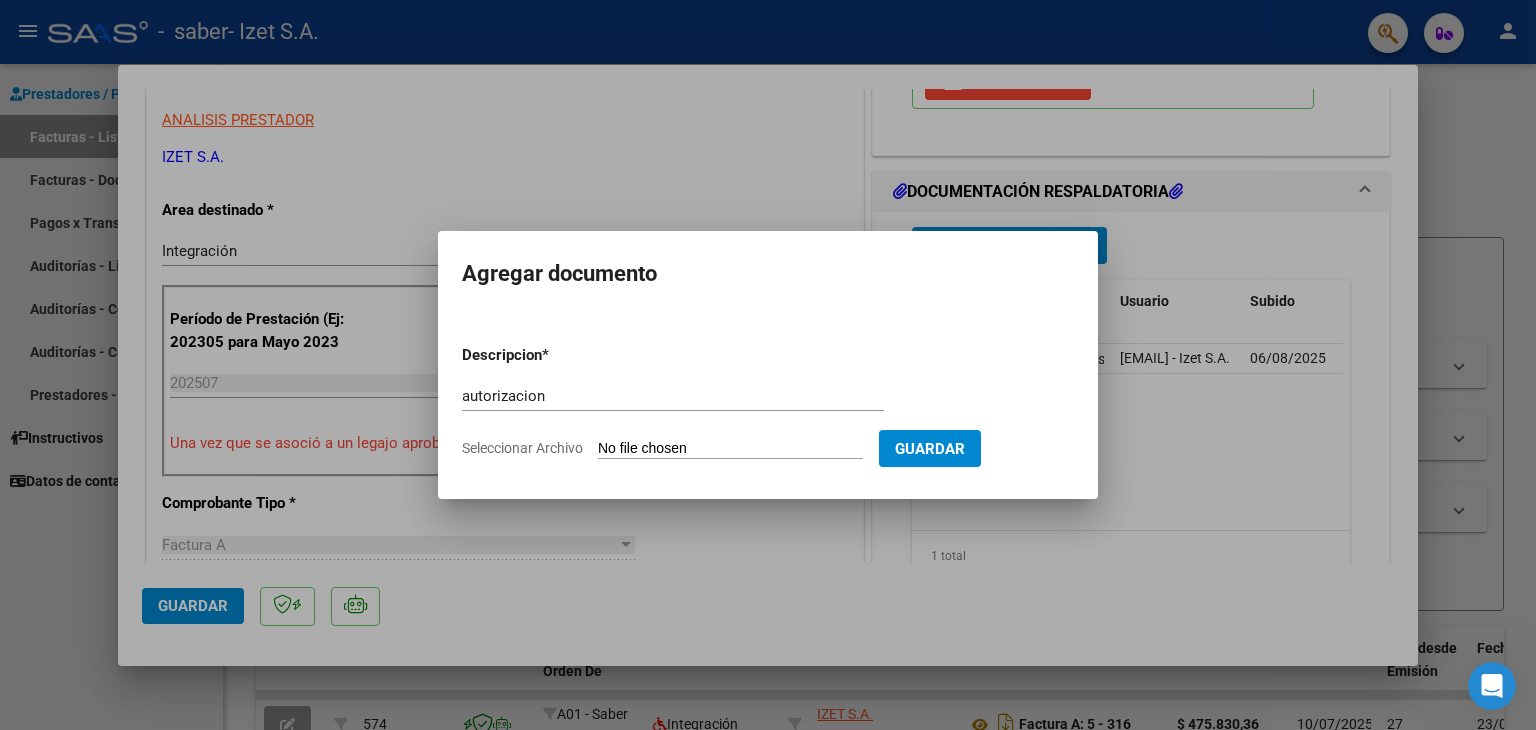 type on "C:\fakepath\AUTORIZACION FERREIRA FERNANDEZ VALENTINO - SABER 2025.pdf" 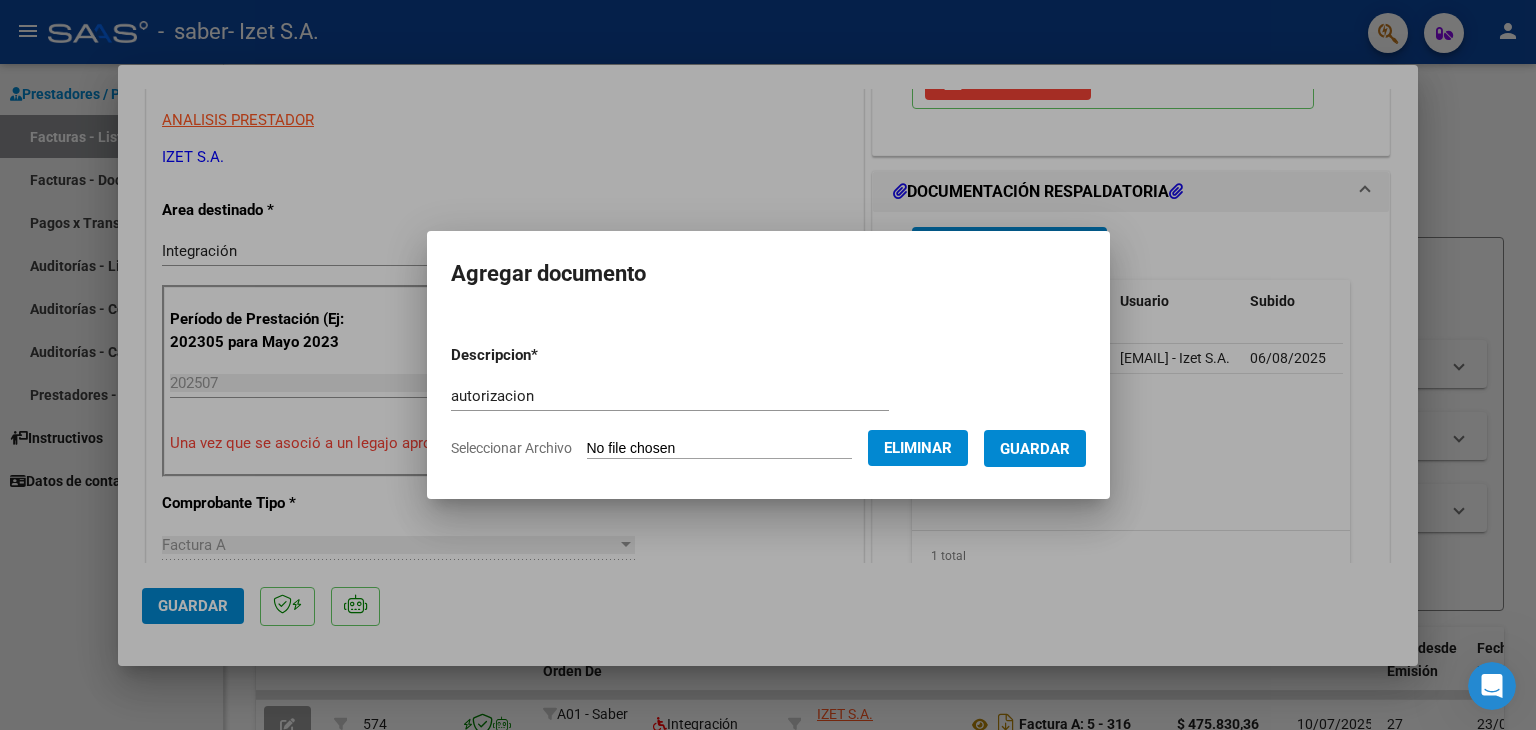 click on "Guardar" at bounding box center (1035, 449) 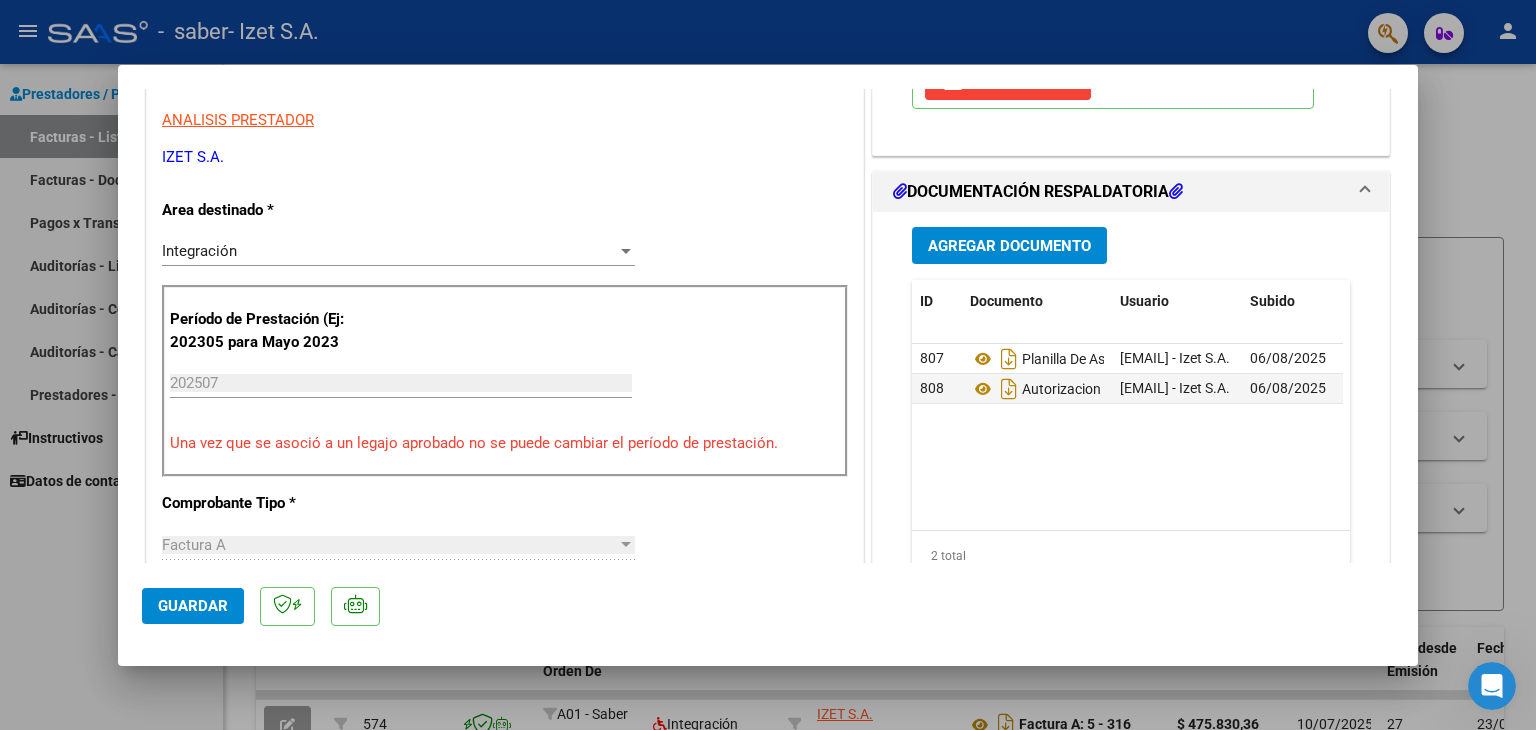 click on "Agregar Documento ID Documento Usuario Subido Acción 807 Planilla De Asistencia [EMAIL] - Izet S.A. 06/08/2025 808 Autorizacion [EMAIL] - Izet S.A. 06/08/2025 2 total 1" at bounding box center (1131, 419) 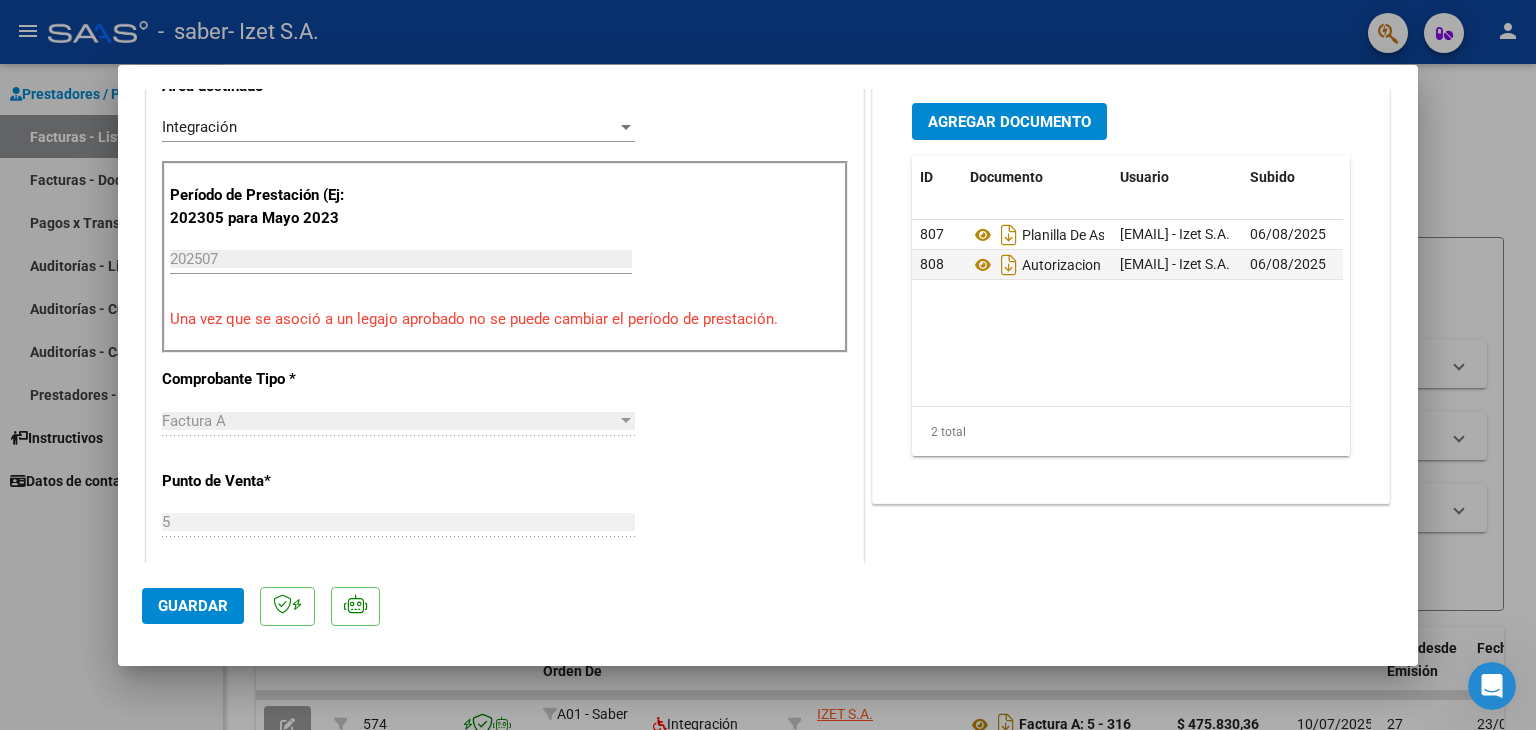 scroll, scrollTop: 600, scrollLeft: 0, axis: vertical 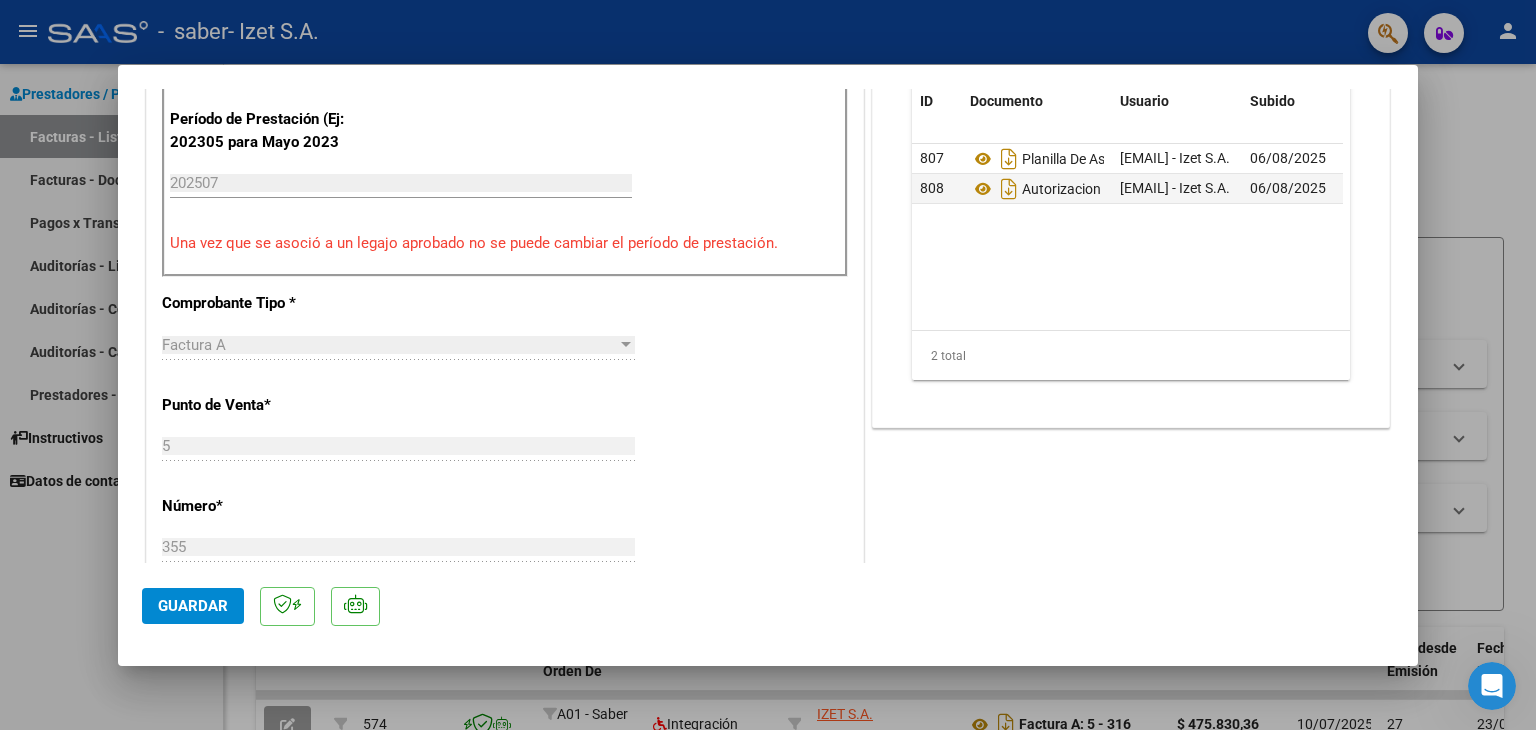 click on "Guardar" 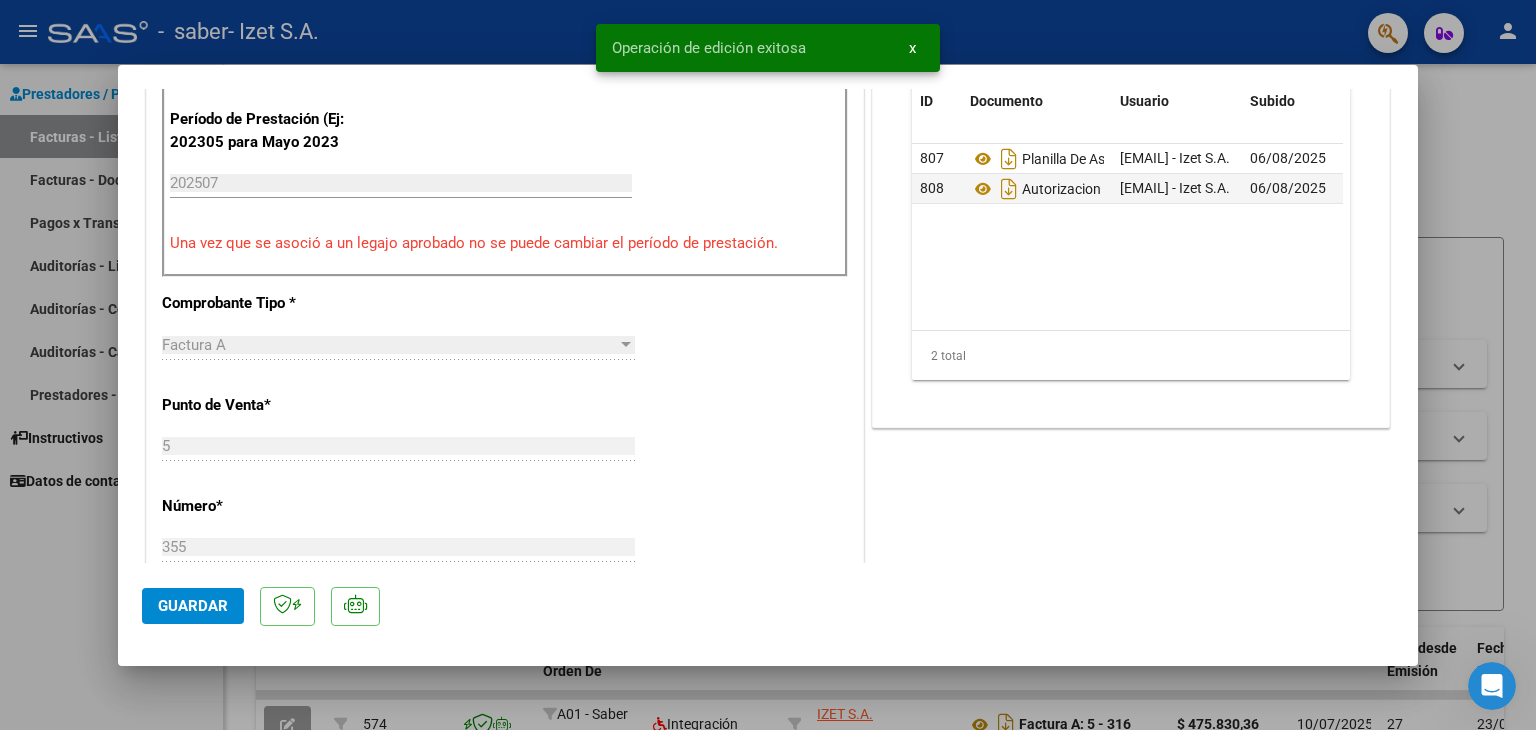 click at bounding box center [768, 365] 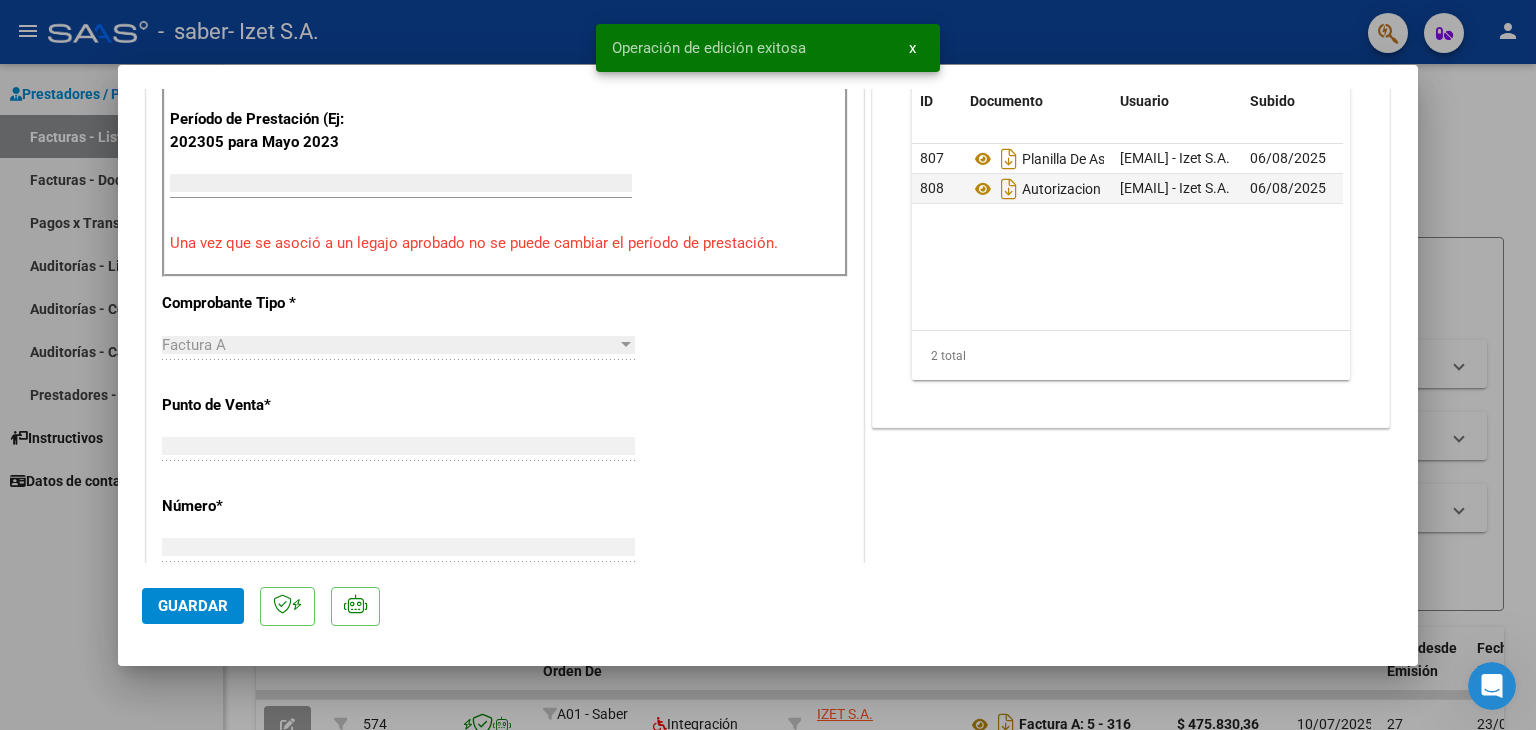 scroll, scrollTop: 559, scrollLeft: 0, axis: vertical 